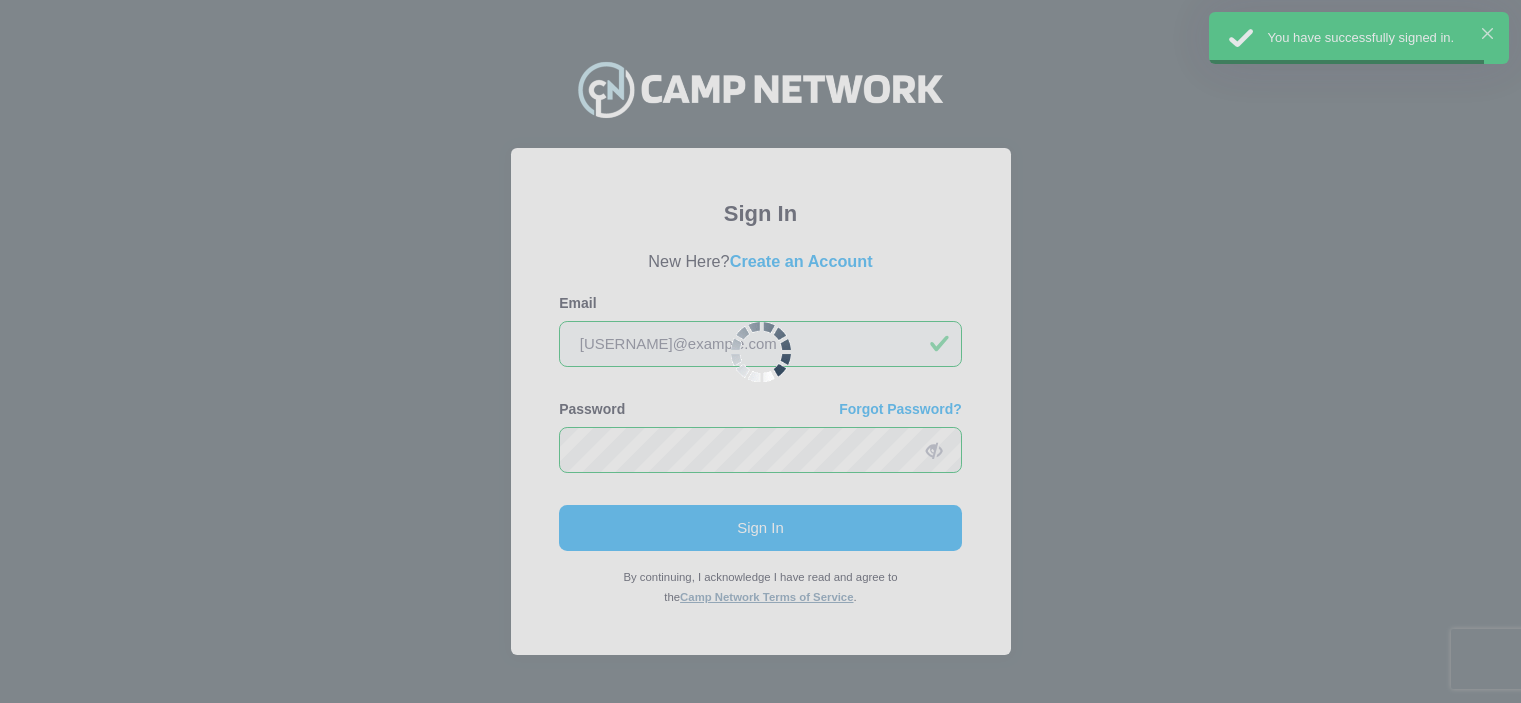 scroll, scrollTop: 0, scrollLeft: 0, axis: both 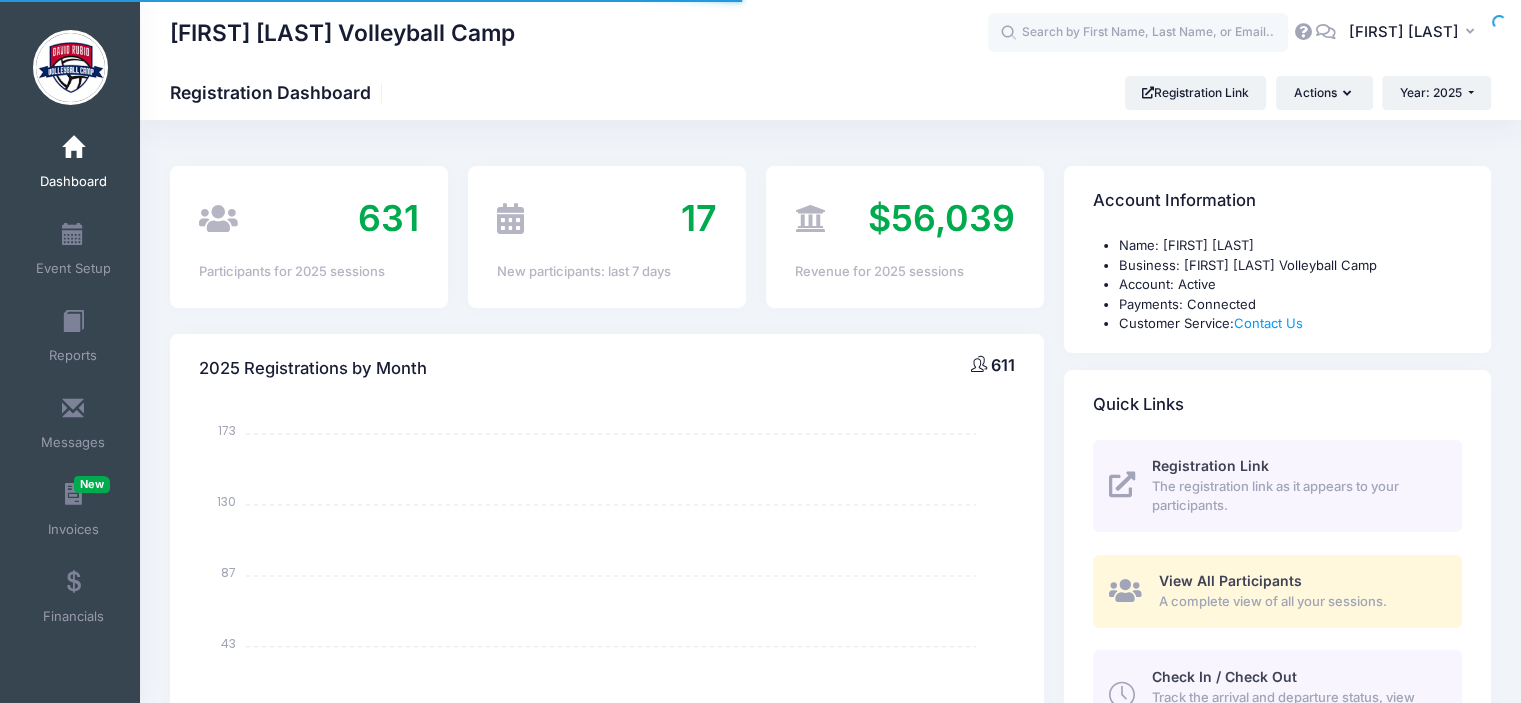 select 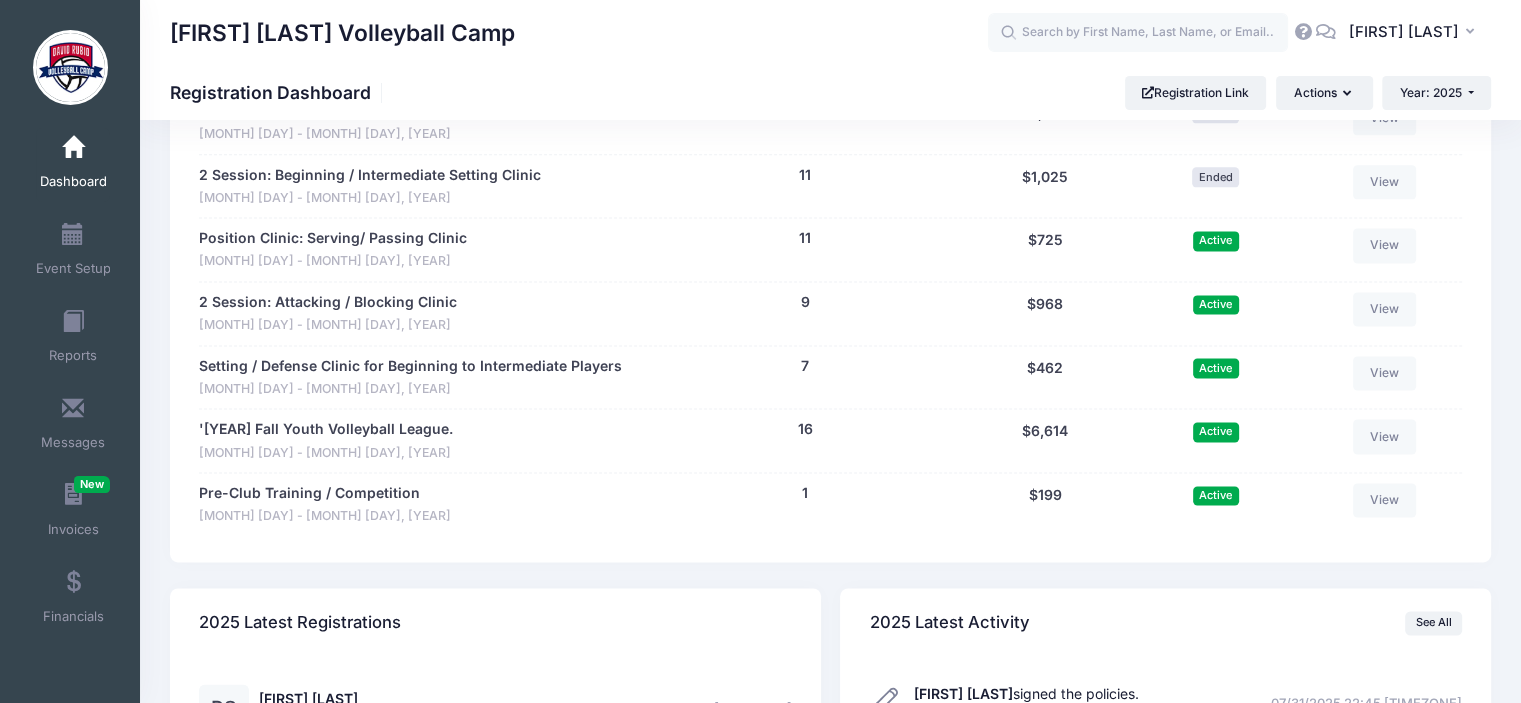 scroll, scrollTop: 2584, scrollLeft: 0, axis: vertical 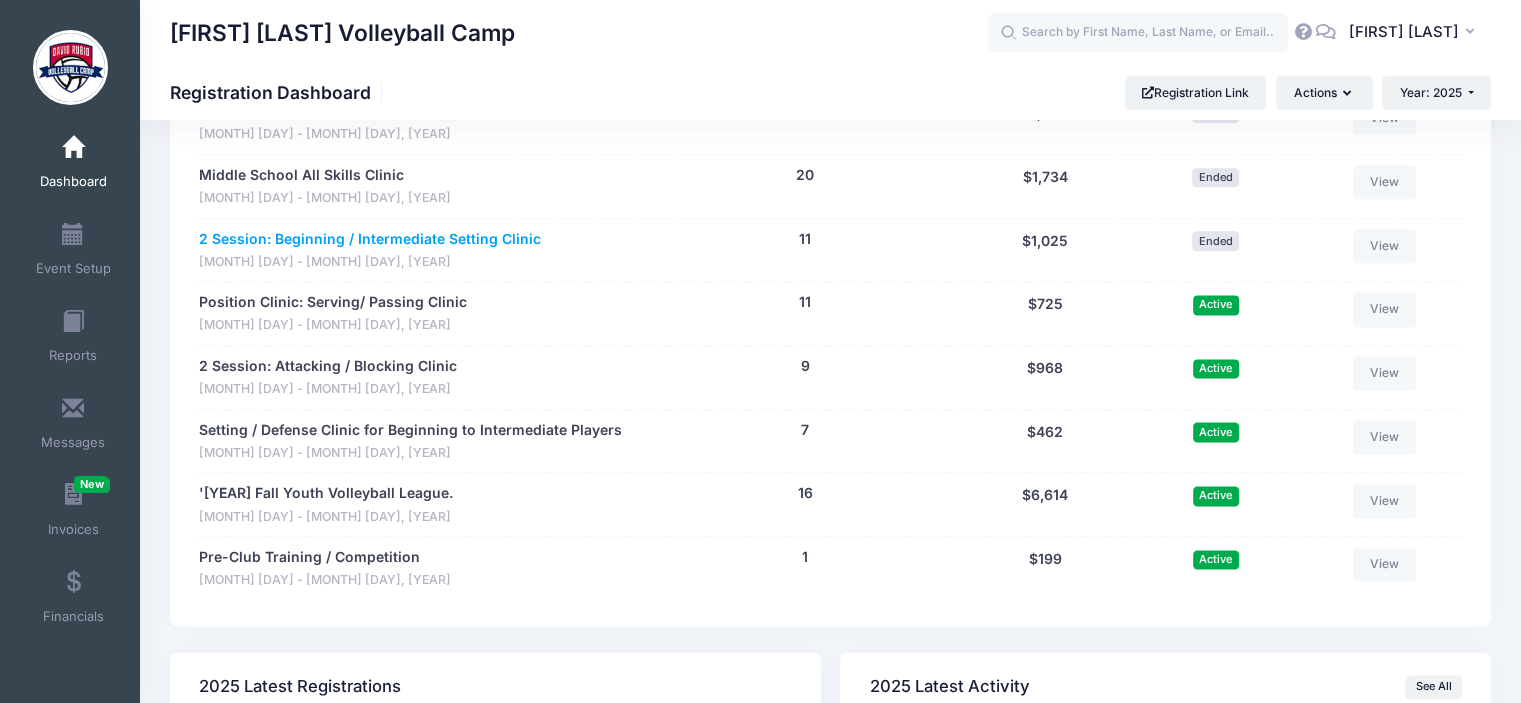 click on "[MONTH] [DAY] - [MONTH] [DAY], [YEAR]" at bounding box center [370, 239] 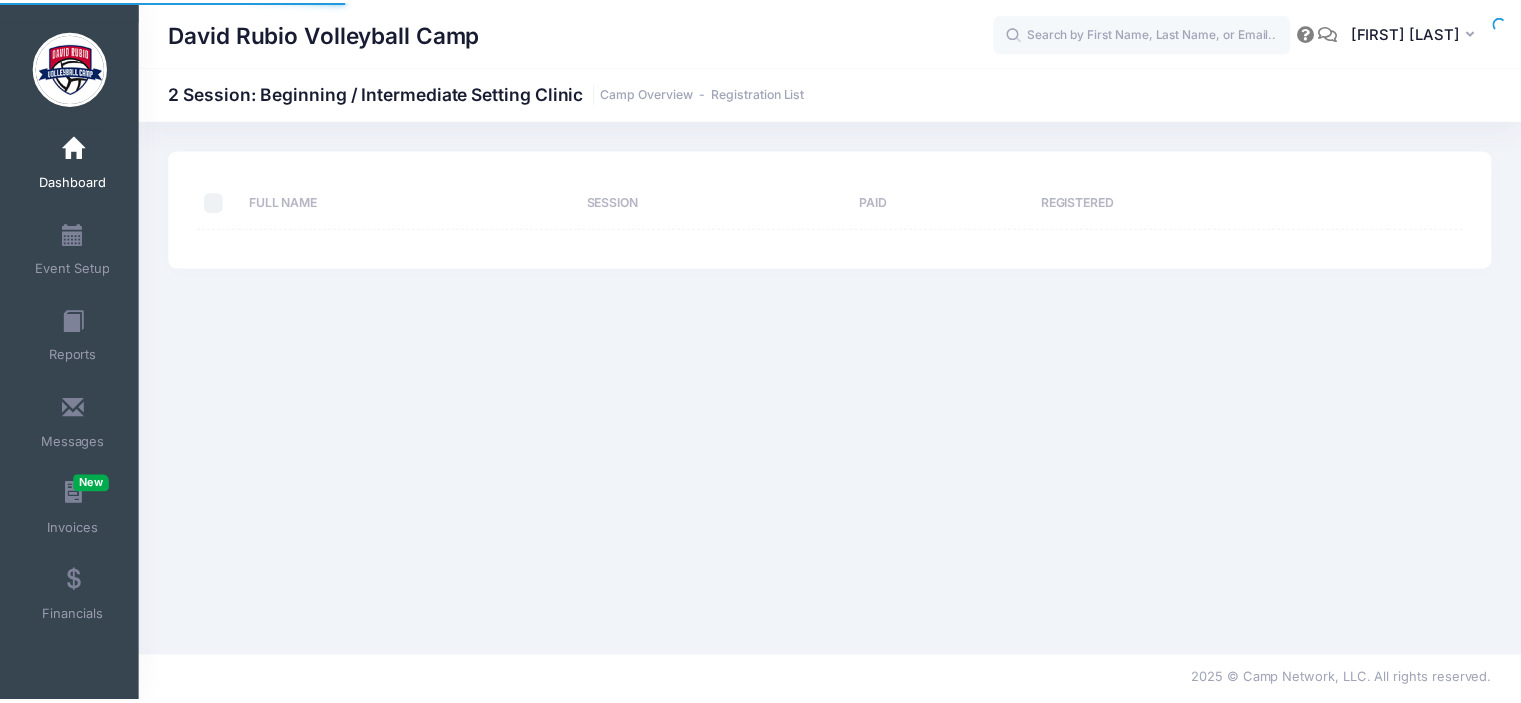 scroll, scrollTop: 0, scrollLeft: 0, axis: both 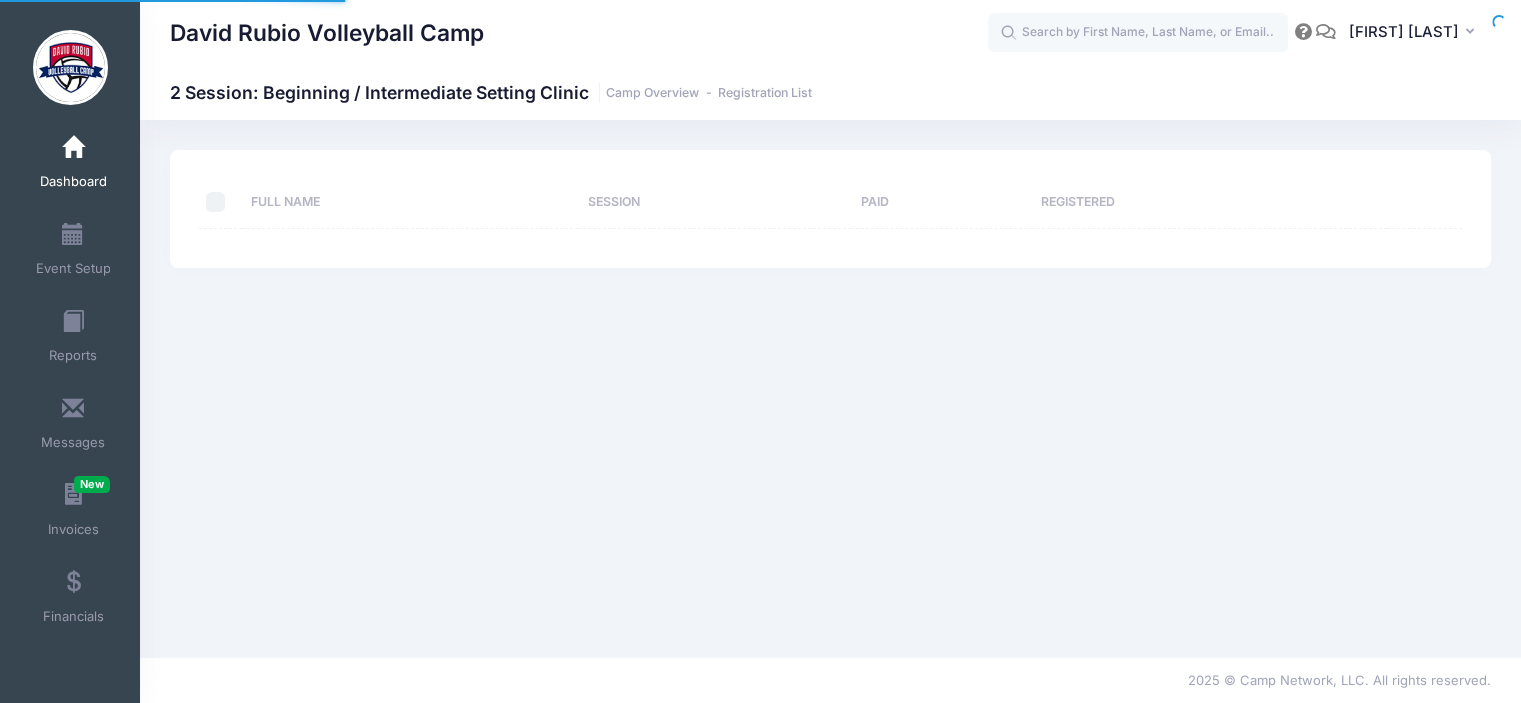 select on "10" 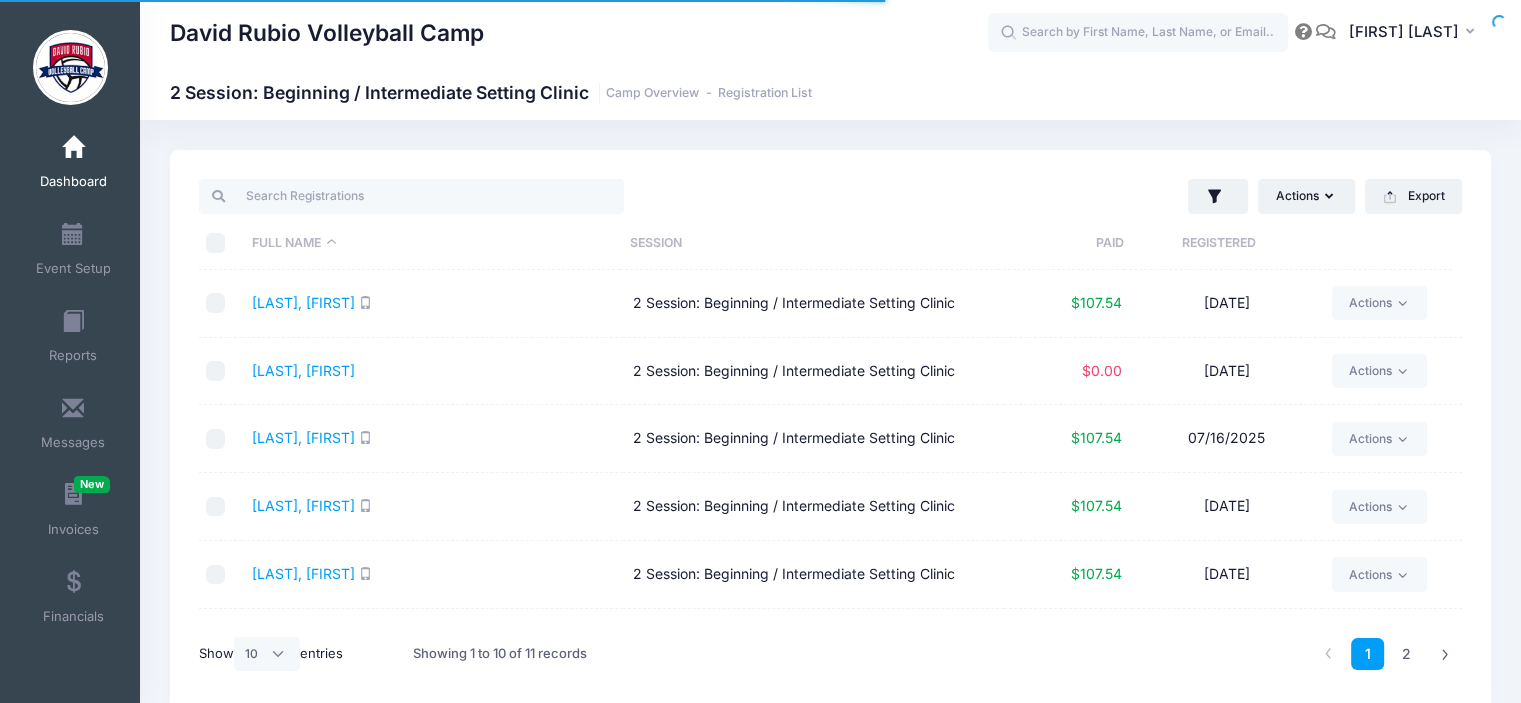 scroll, scrollTop: 0, scrollLeft: 0, axis: both 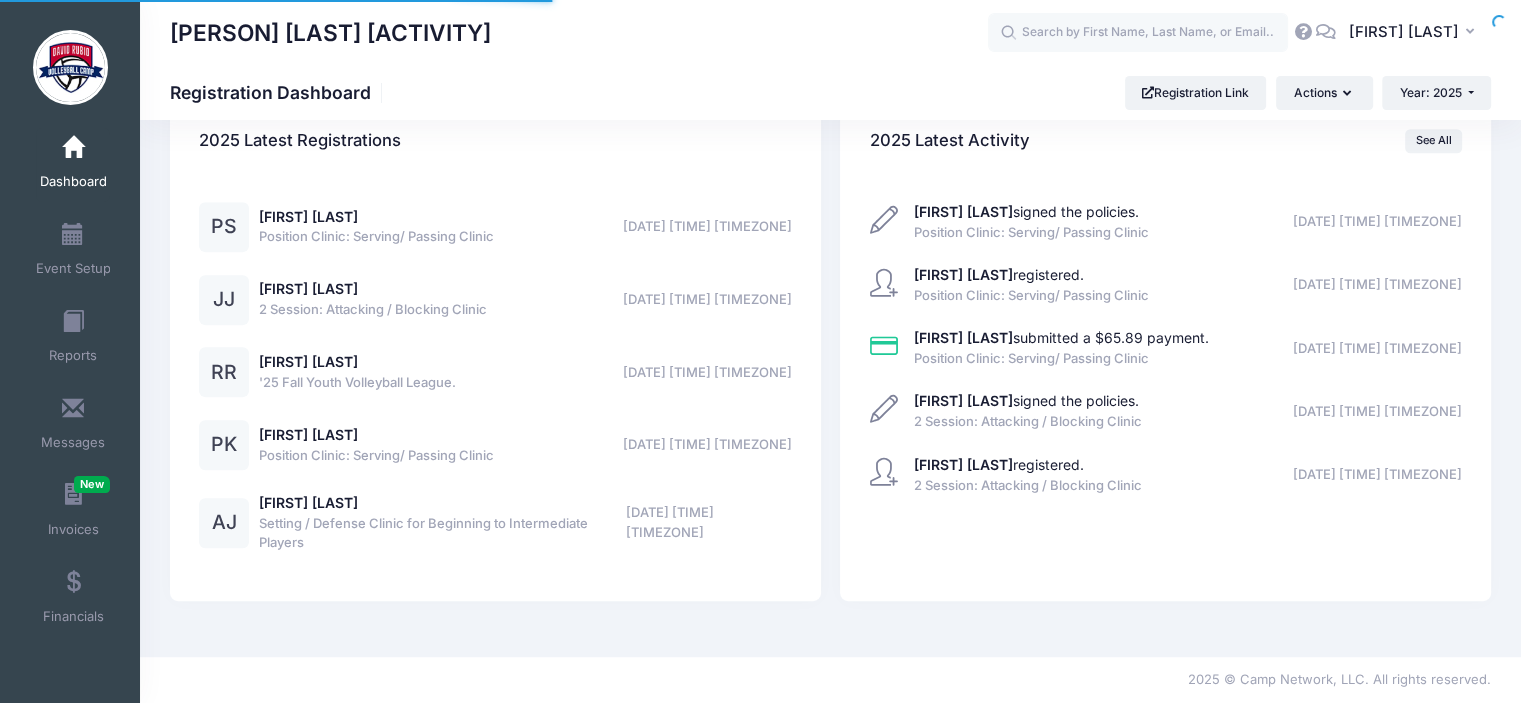 select 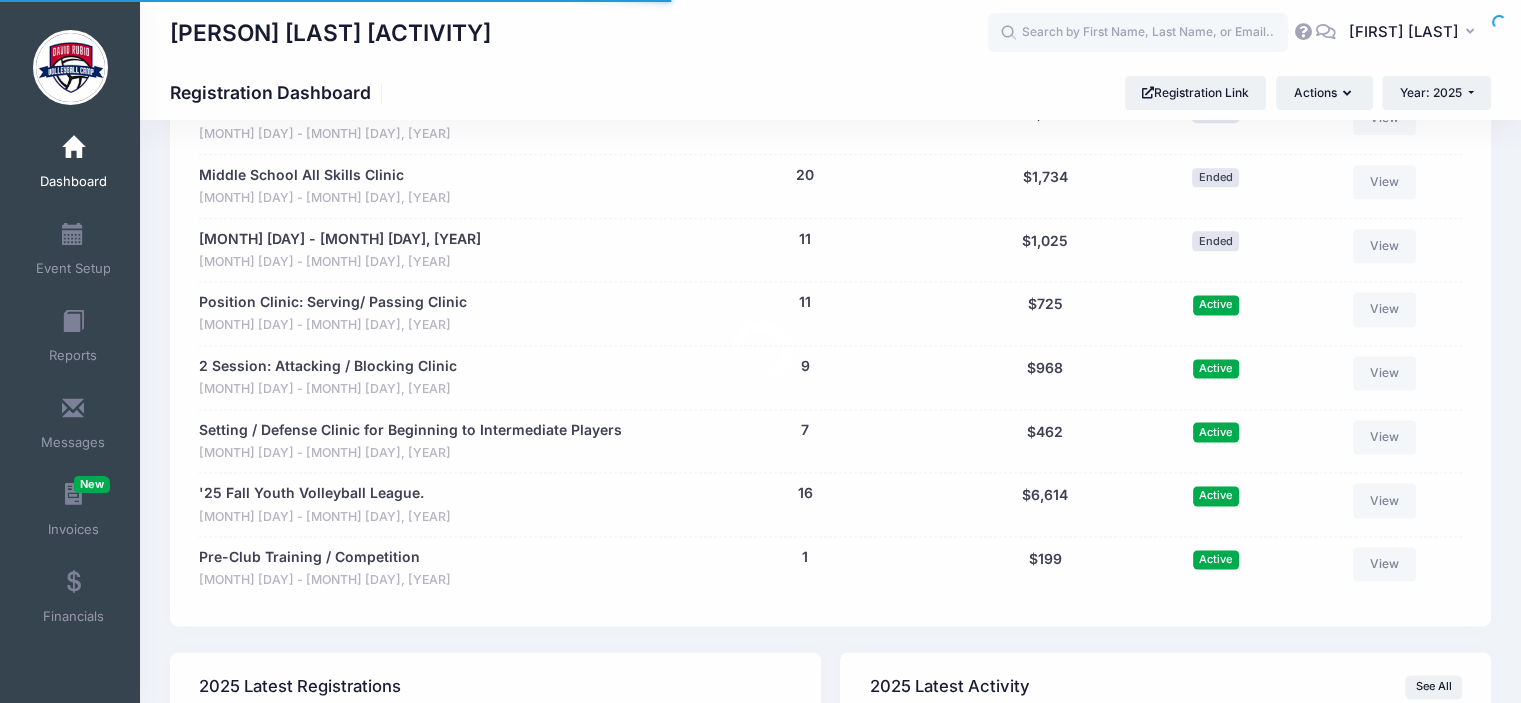 scroll, scrollTop: 2584, scrollLeft: 0, axis: vertical 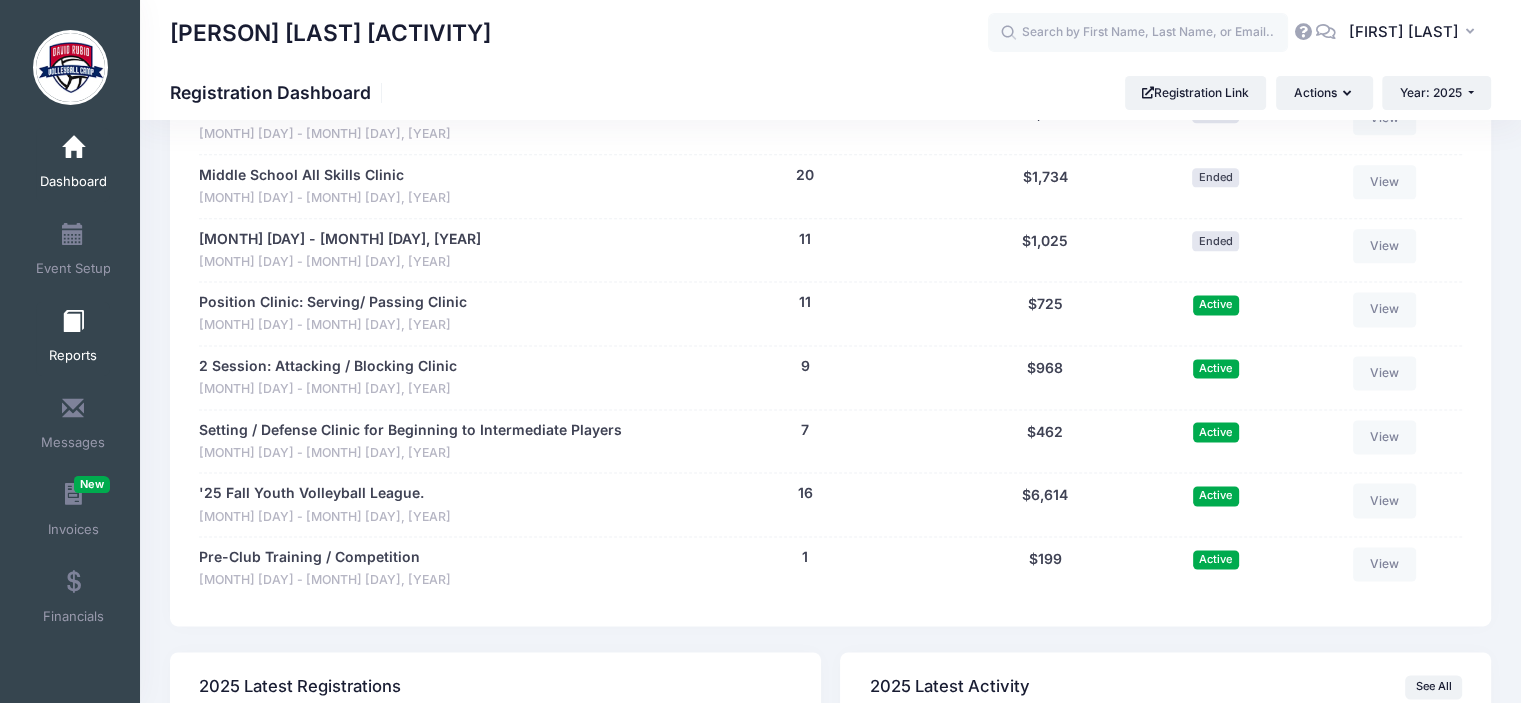 click on "Reports" at bounding box center (73, 339) 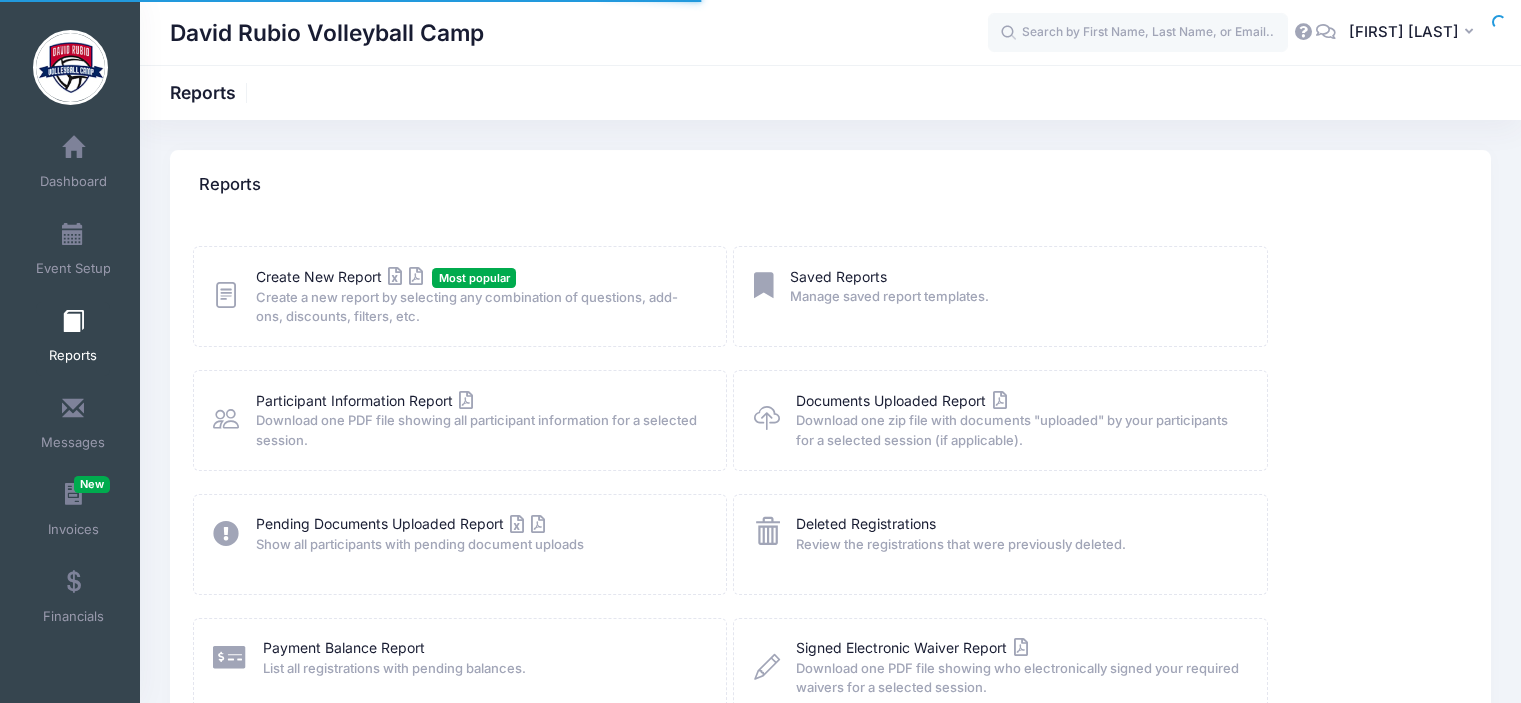 scroll, scrollTop: 0, scrollLeft: 0, axis: both 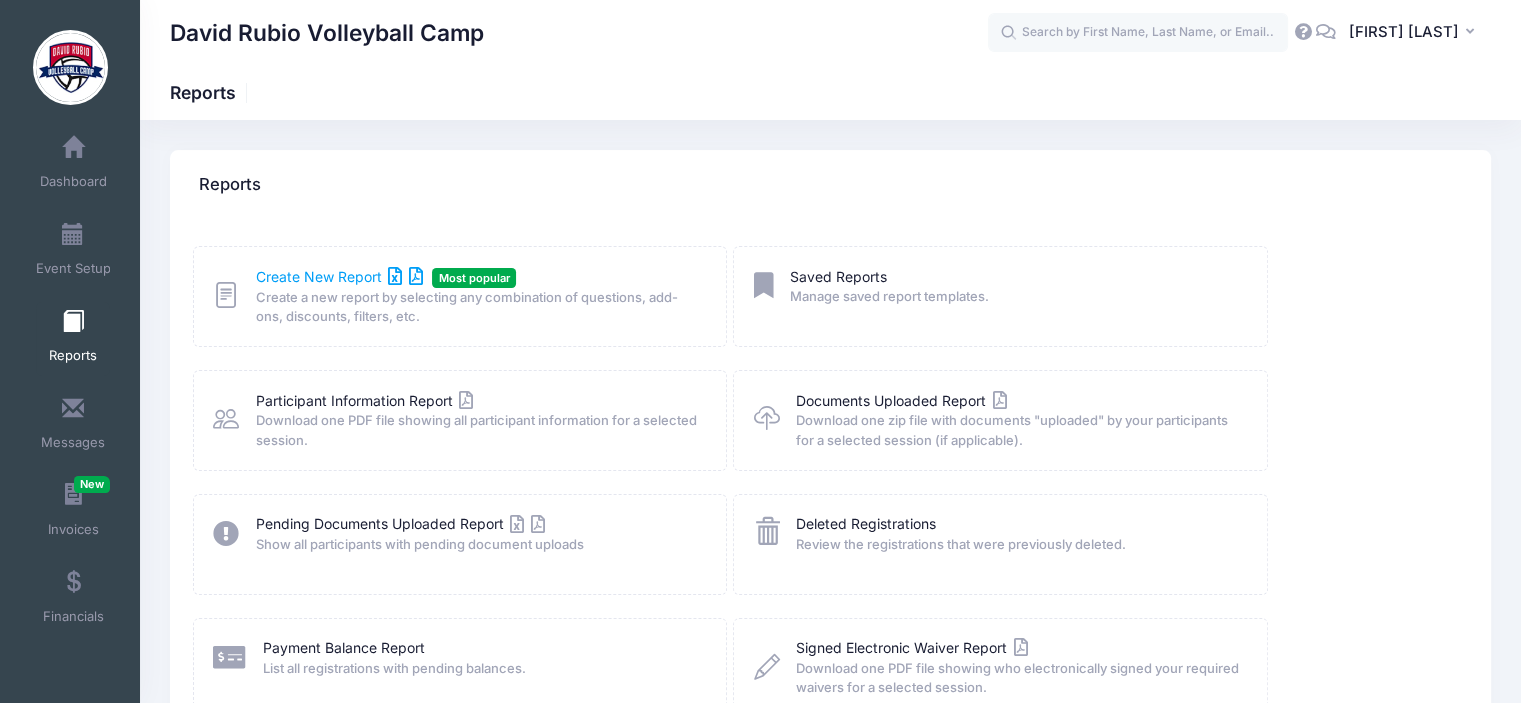 click on "Create New Report" at bounding box center [339, 276] 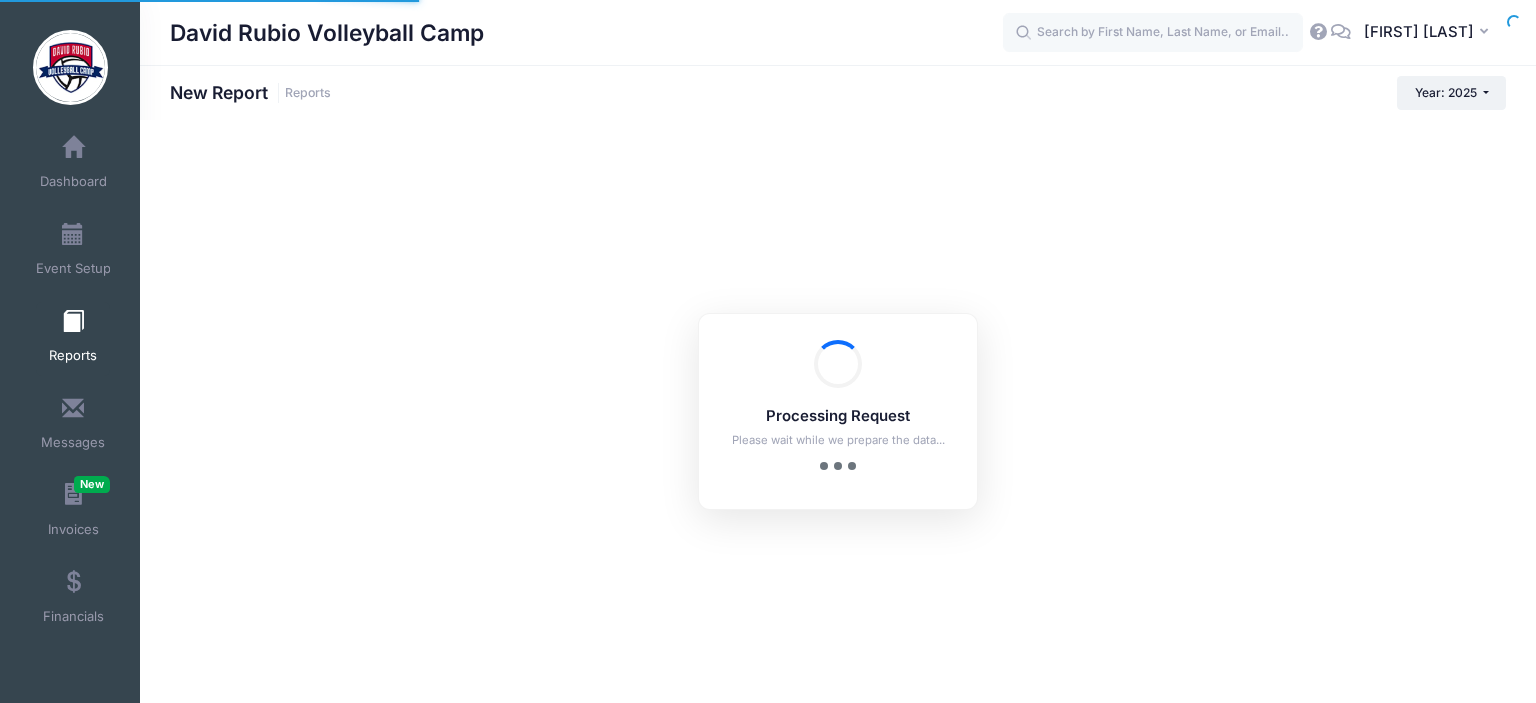 scroll, scrollTop: 0, scrollLeft: 0, axis: both 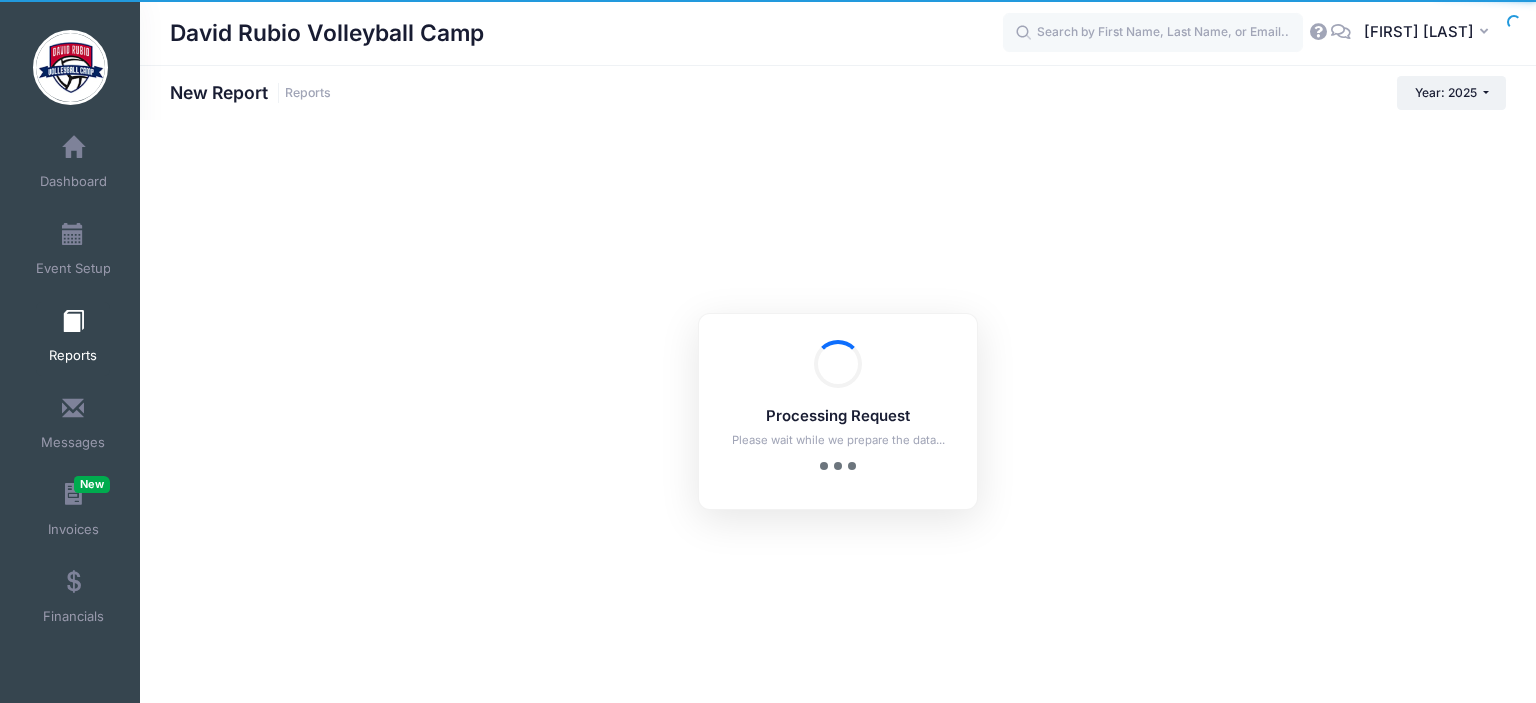 checkbox on "true" 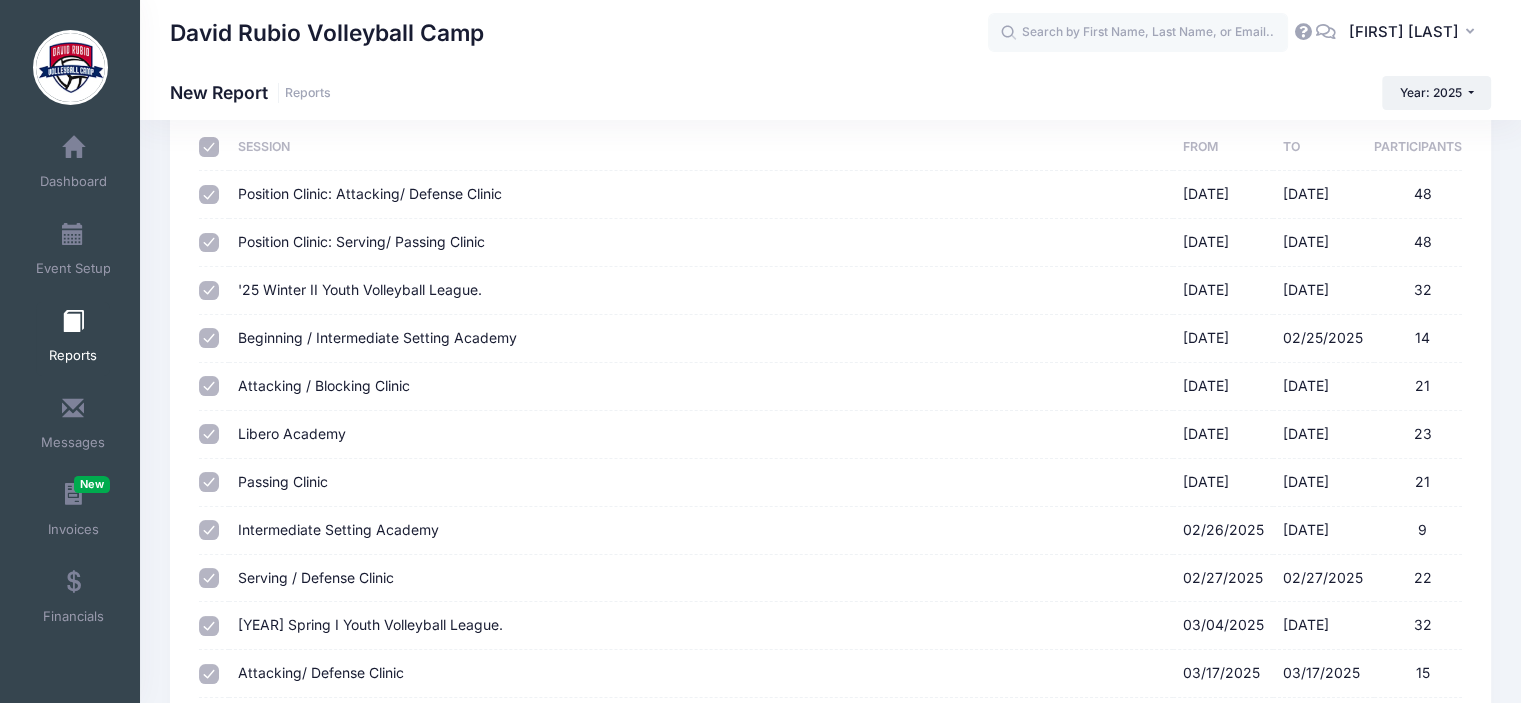 scroll, scrollTop: 130, scrollLeft: 0, axis: vertical 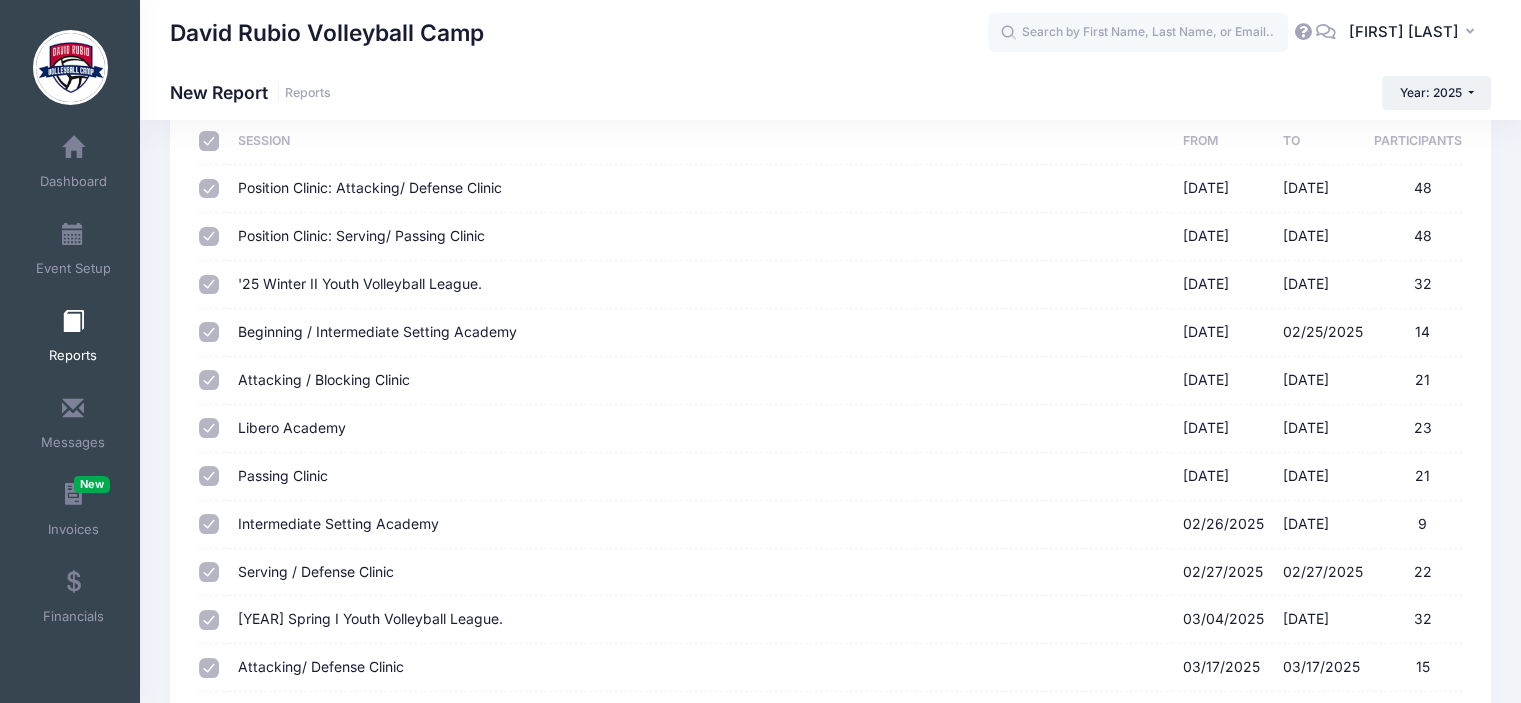 click at bounding box center (209, 141) 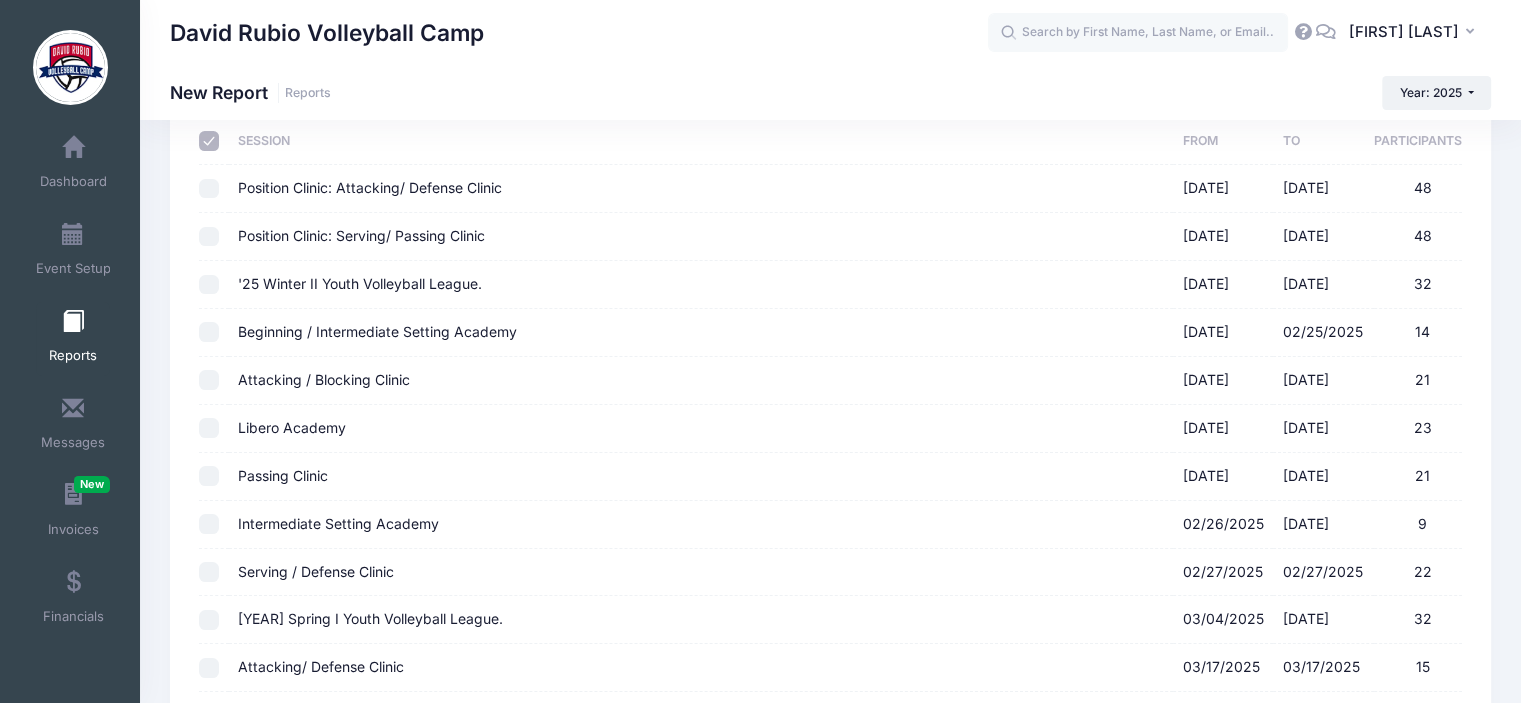 checkbox on "false" 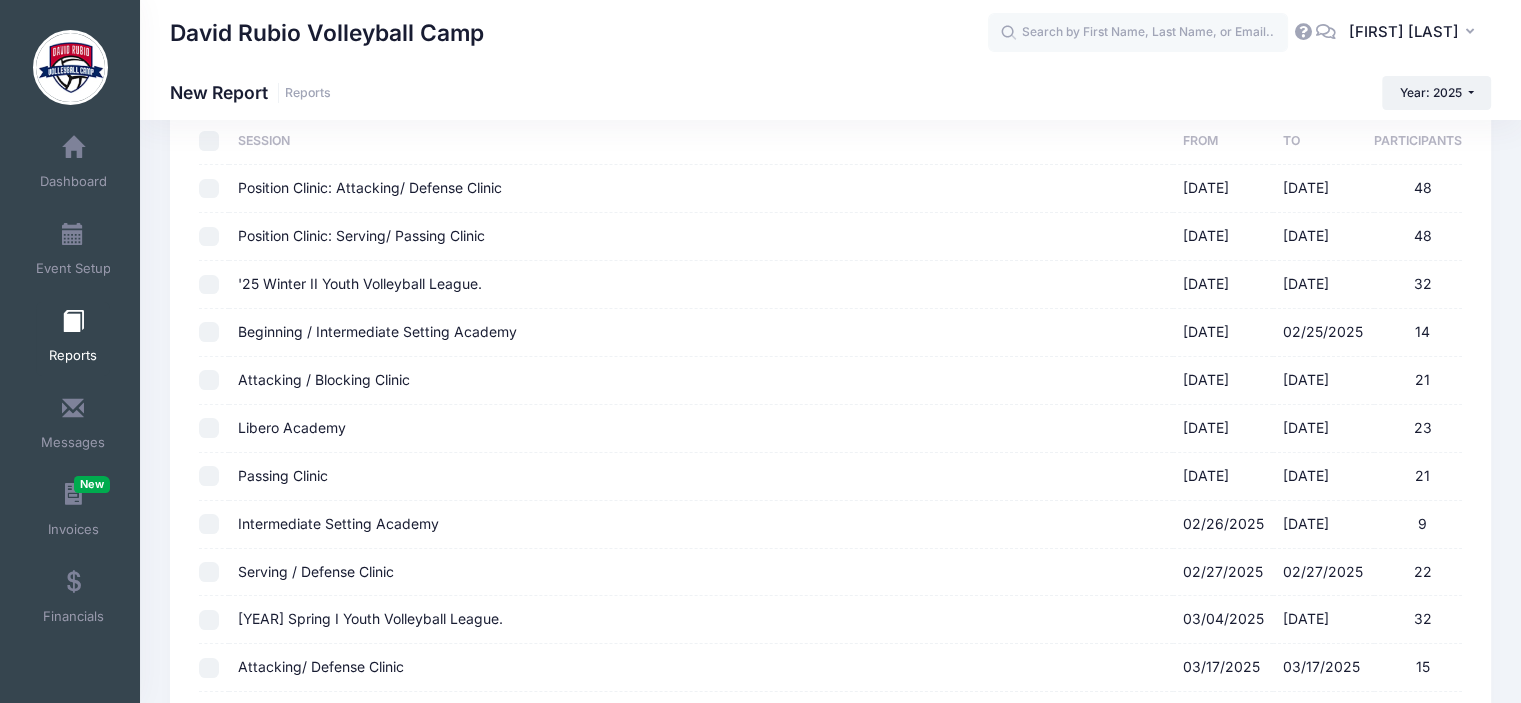 checkbox on "false" 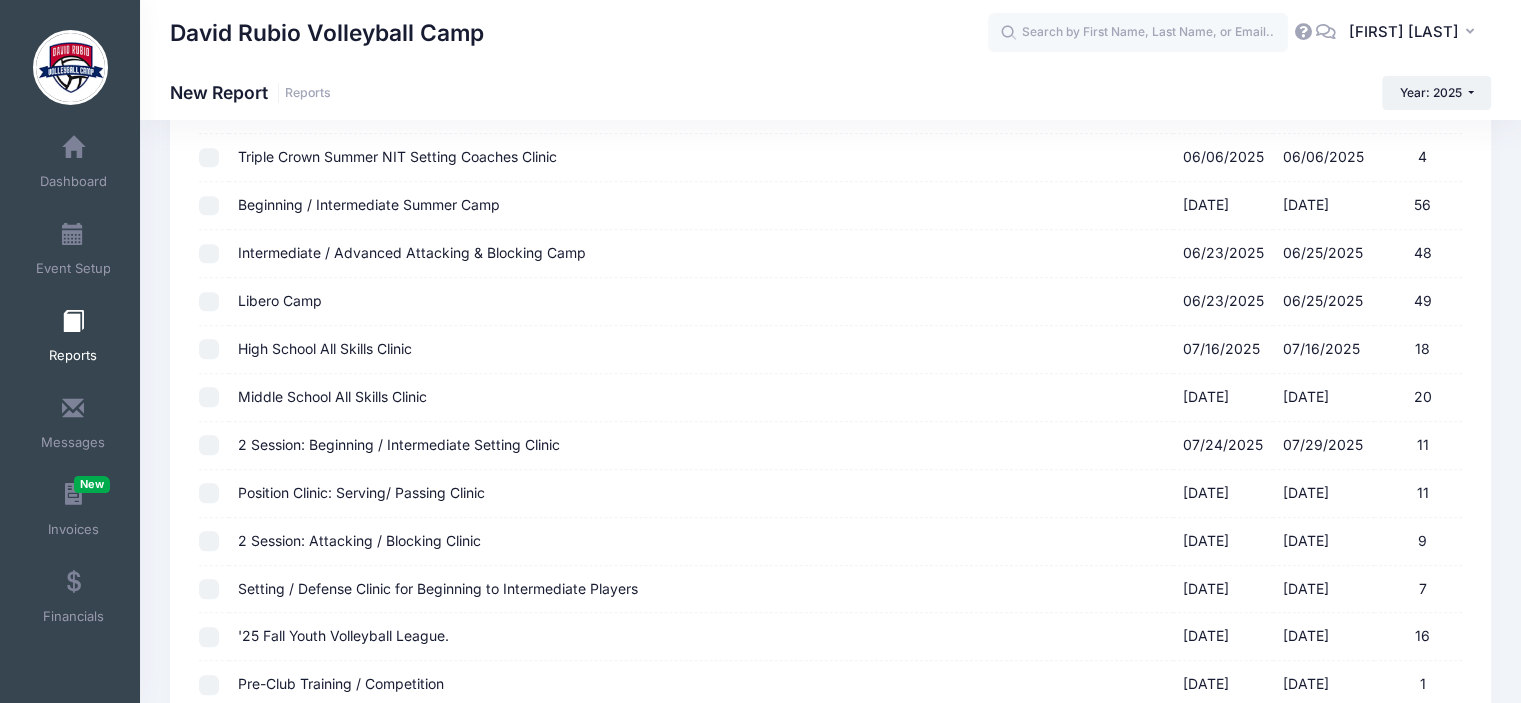 scroll, scrollTop: 1121, scrollLeft: 0, axis: vertical 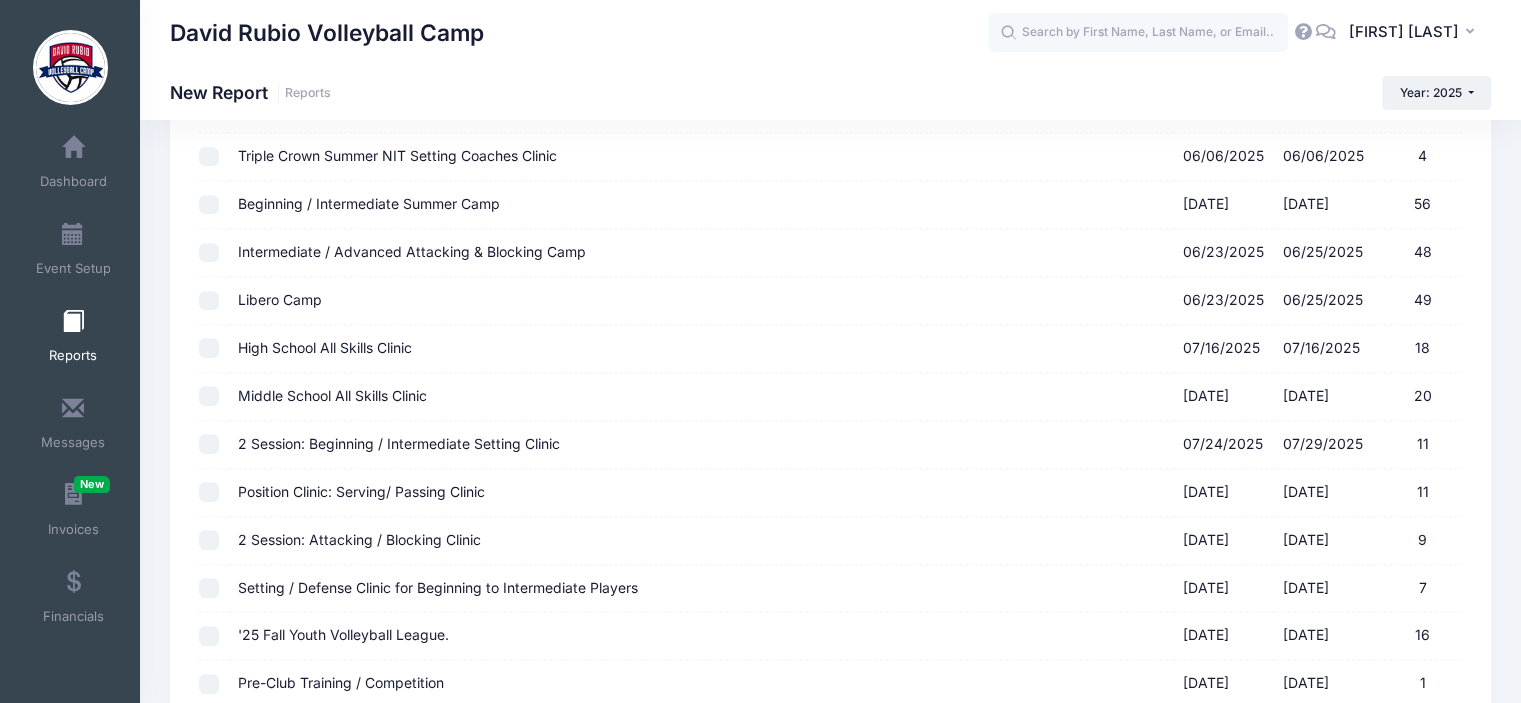 click on "2 Session: Beginning / Intermediate Setting Clinic 07/24/2025 - 07/29/2025  11" at bounding box center (209, 444) 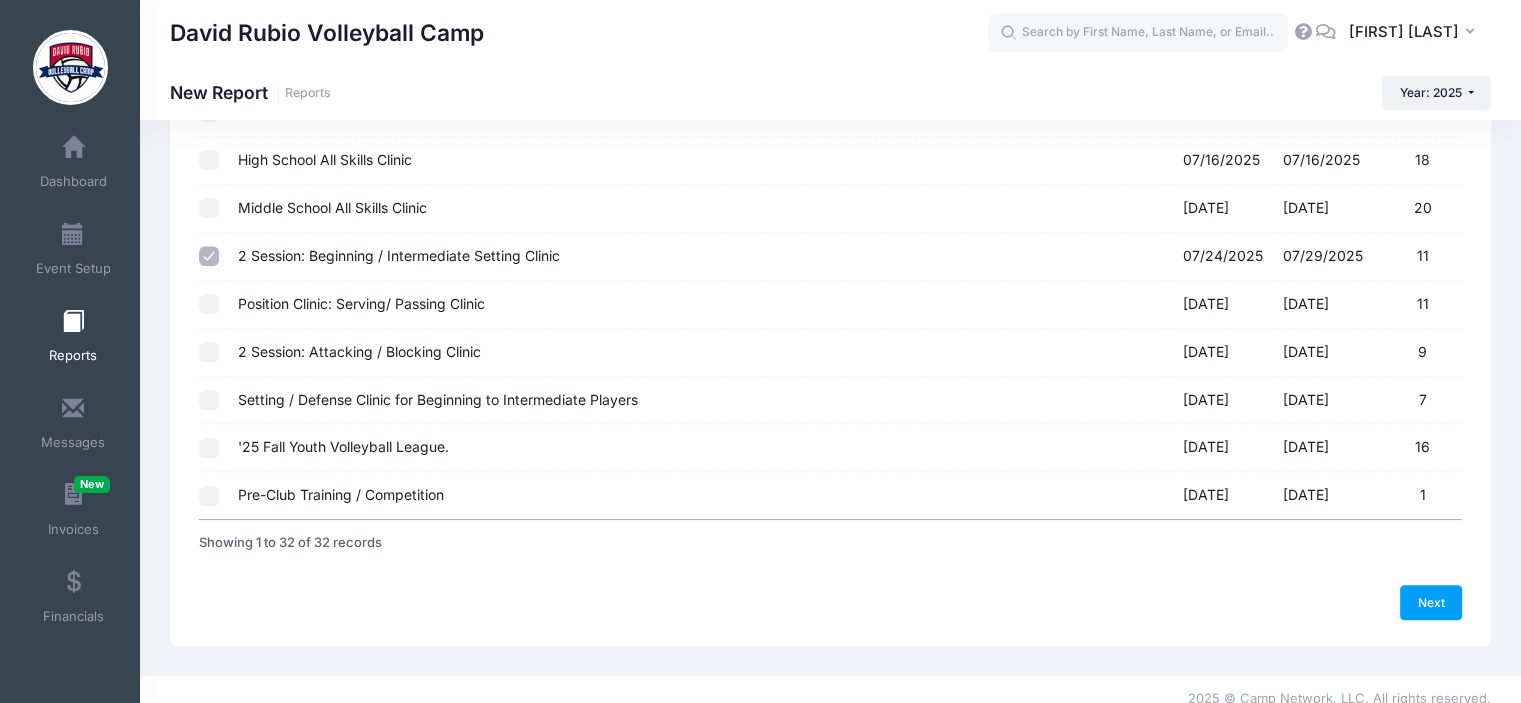 scroll, scrollTop: 1320, scrollLeft: 0, axis: vertical 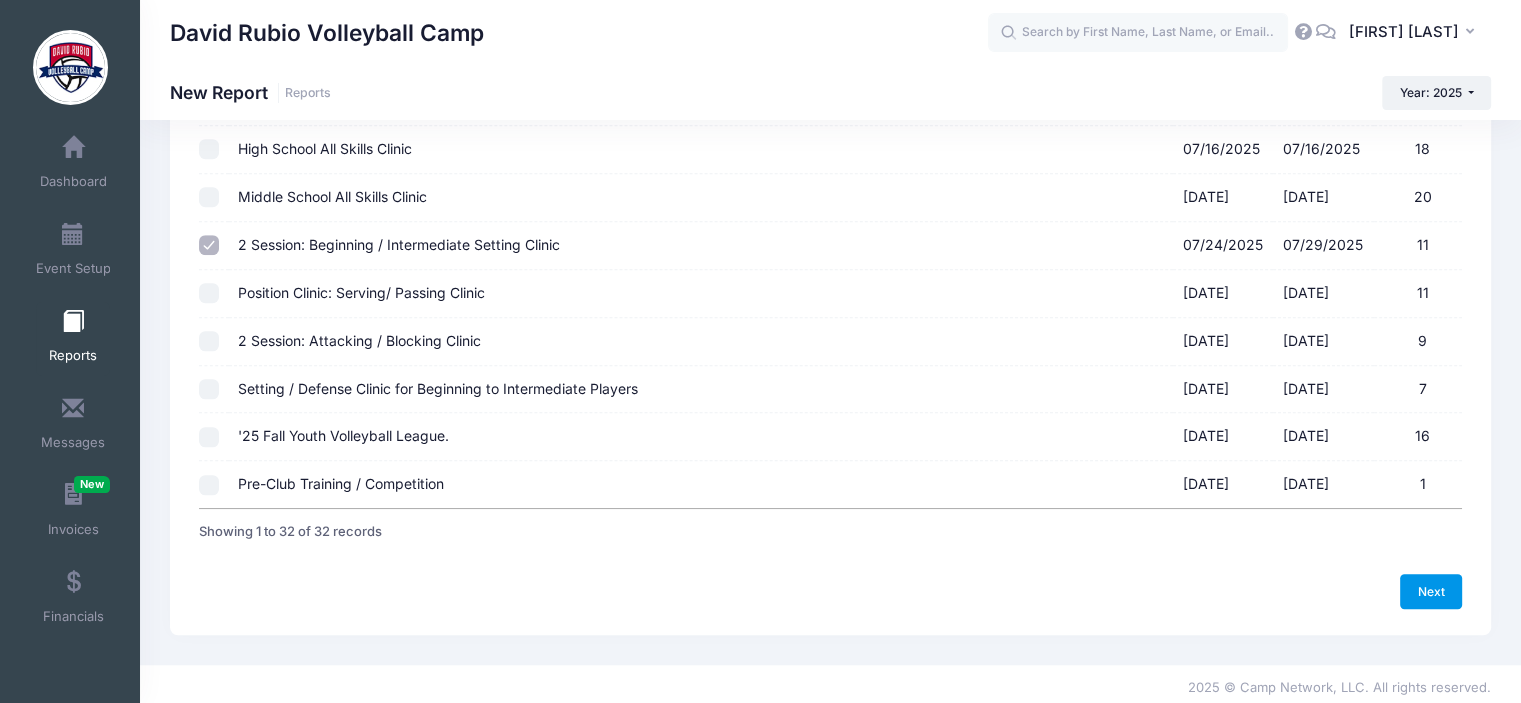 click on "Next" at bounding box center [1431, 591] 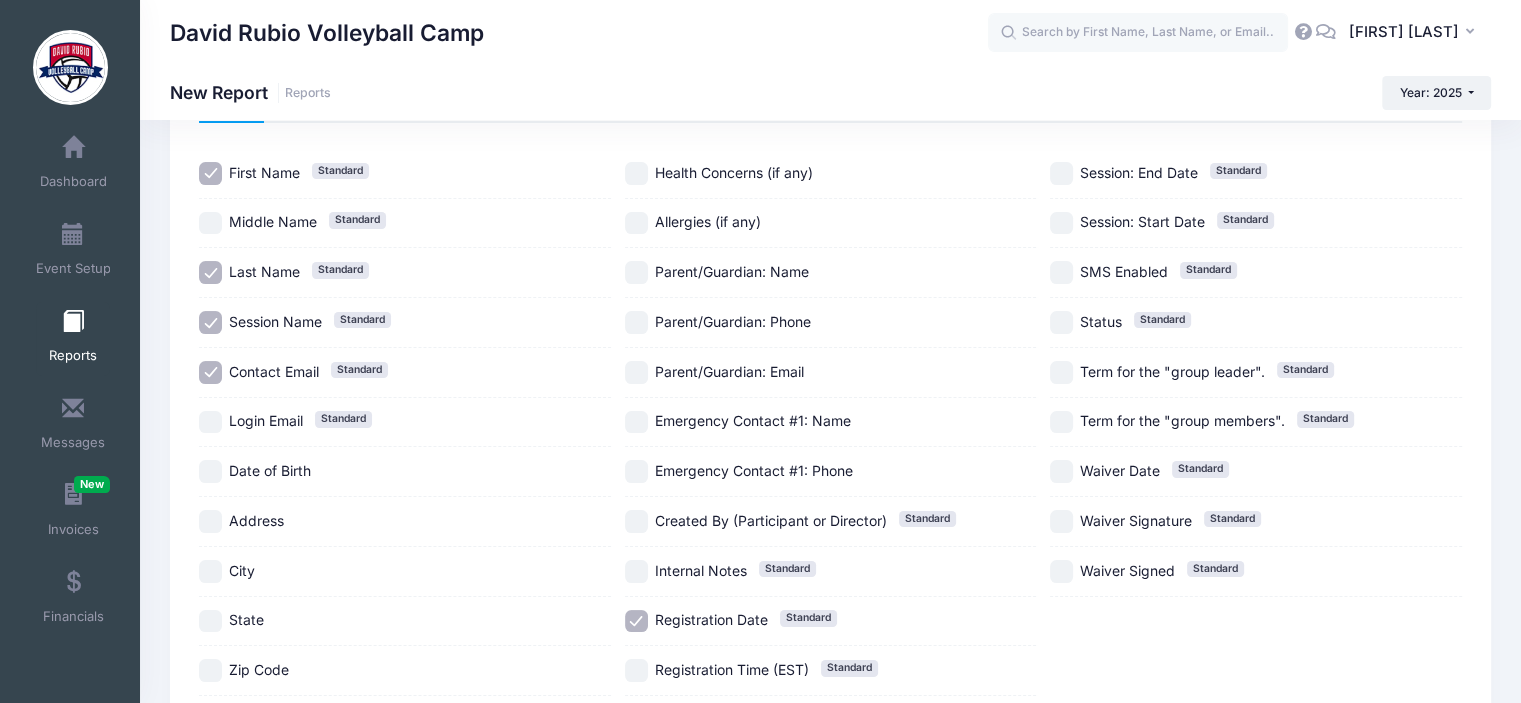scroll, scrollTop: 0, scrollLeft: 0, axis: both 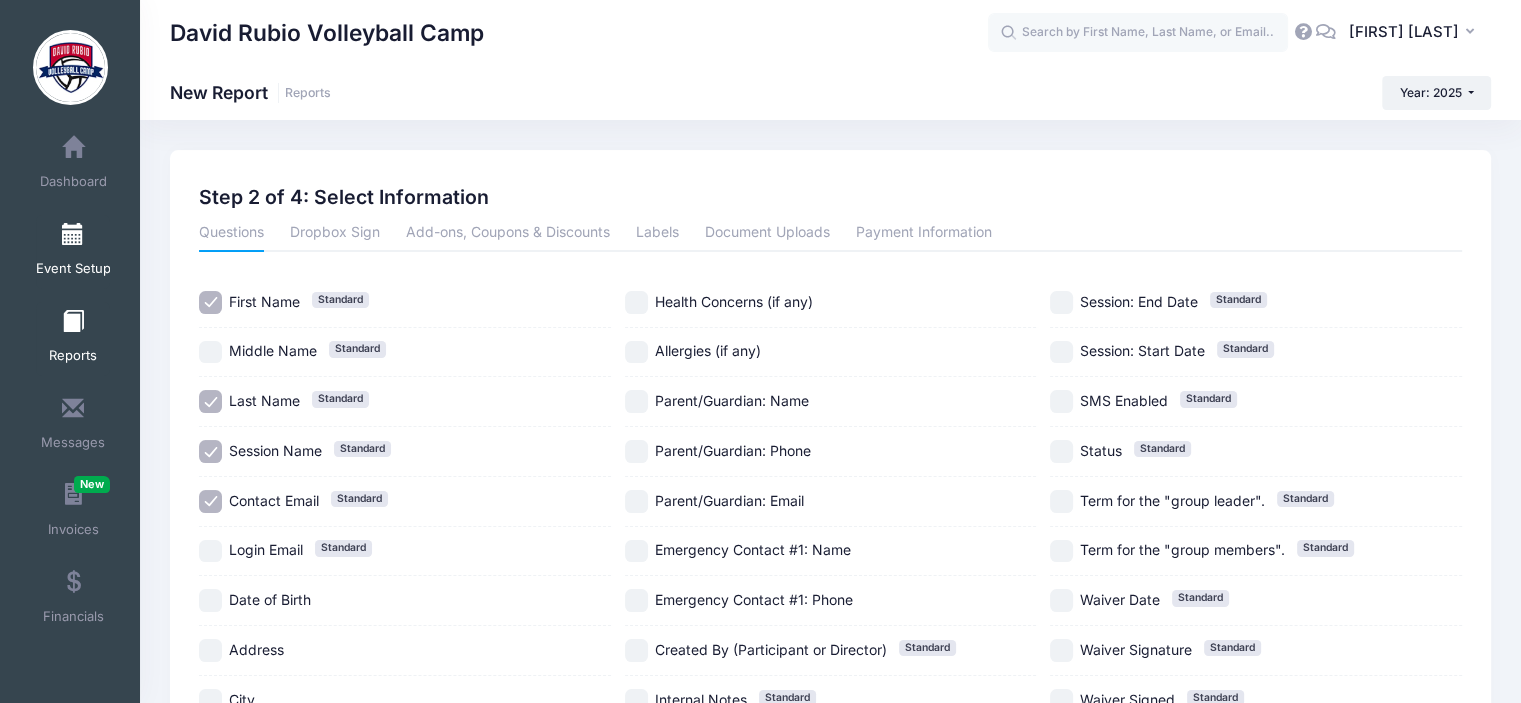 click at bounding box center (73, 235) 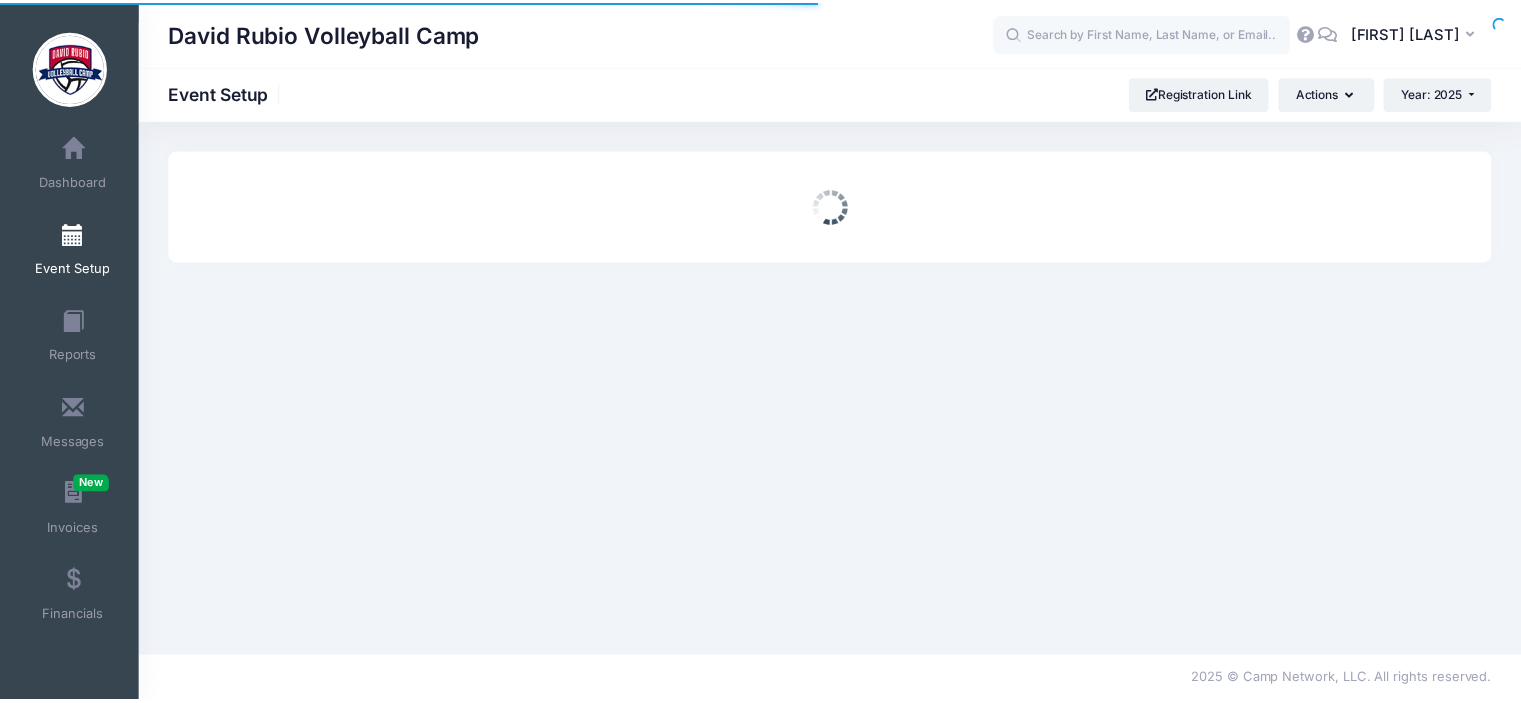 scroll, scrollTop: 0, scrollLeft: 0, axis: both 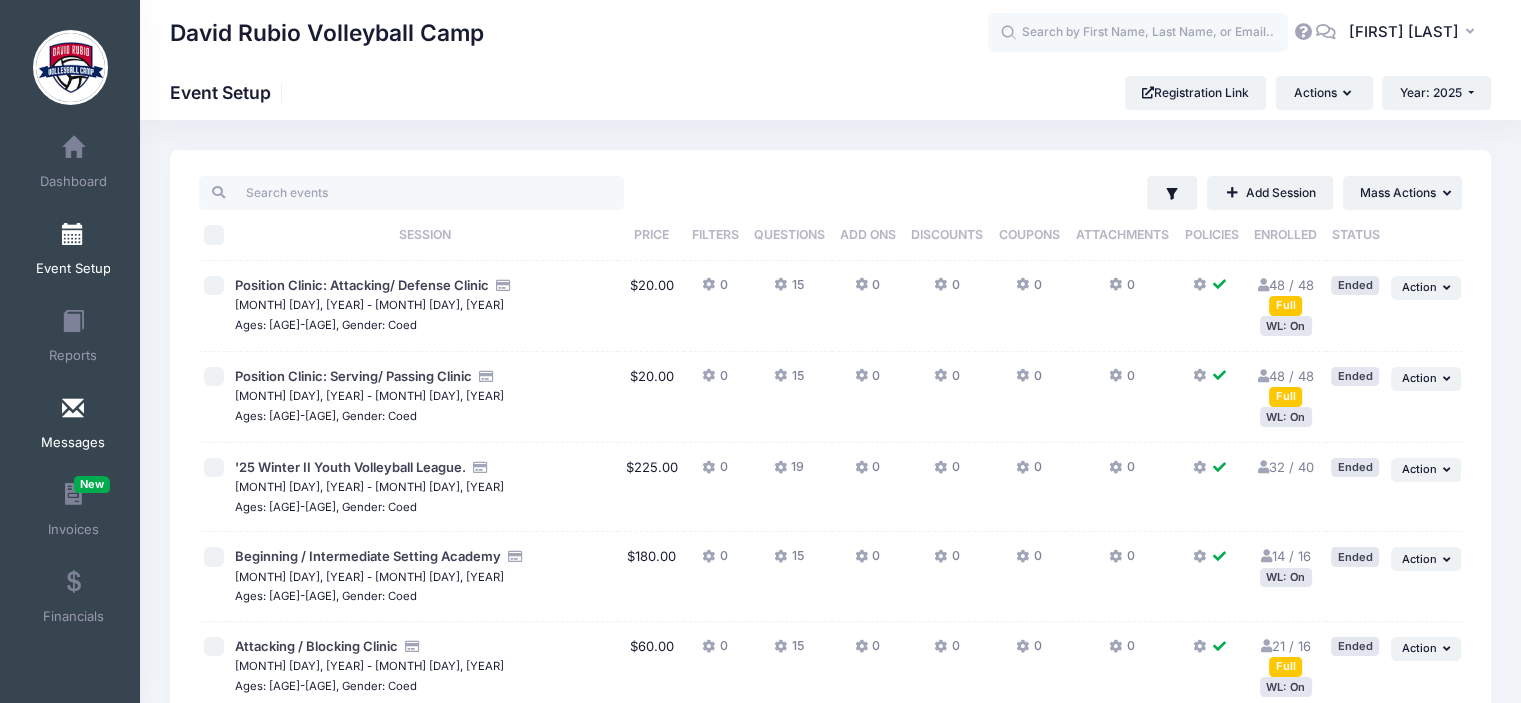 click at bounding box center [73, 409] 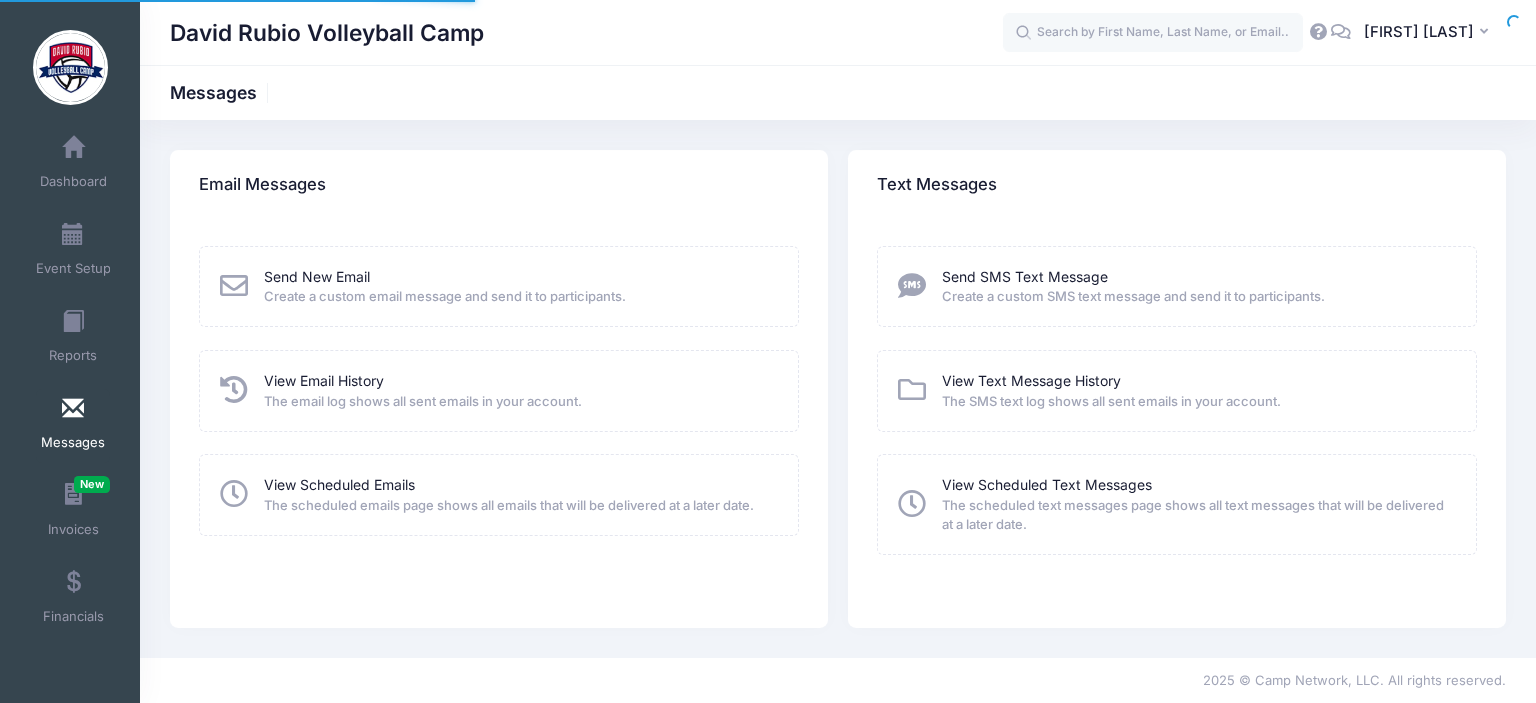 scroll, scrollTop: 0, scrollLeft: 0, axis: both 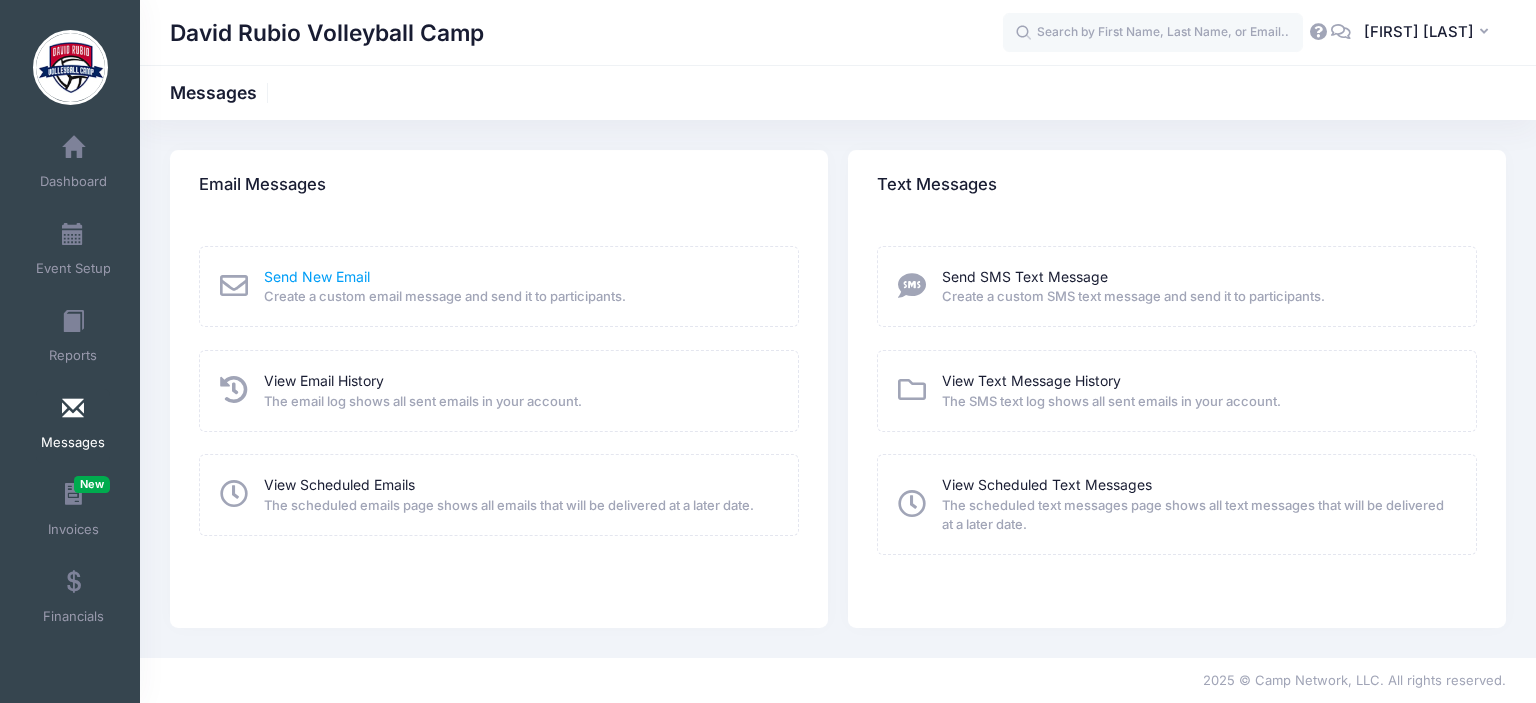 click on "Send New Email" at bounding box center (317, 276) 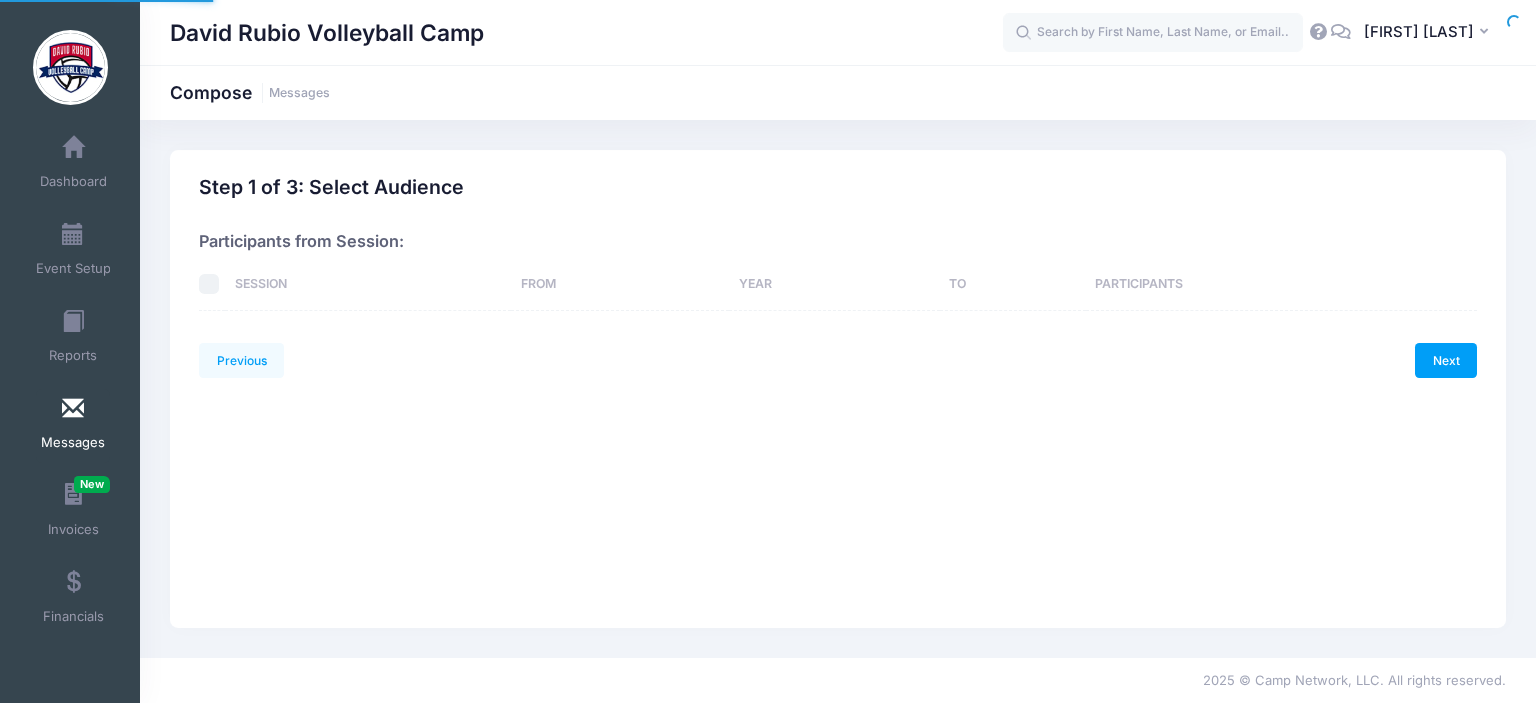 scroll, scrollTop: 0, scrollLeft: 0, axis: both 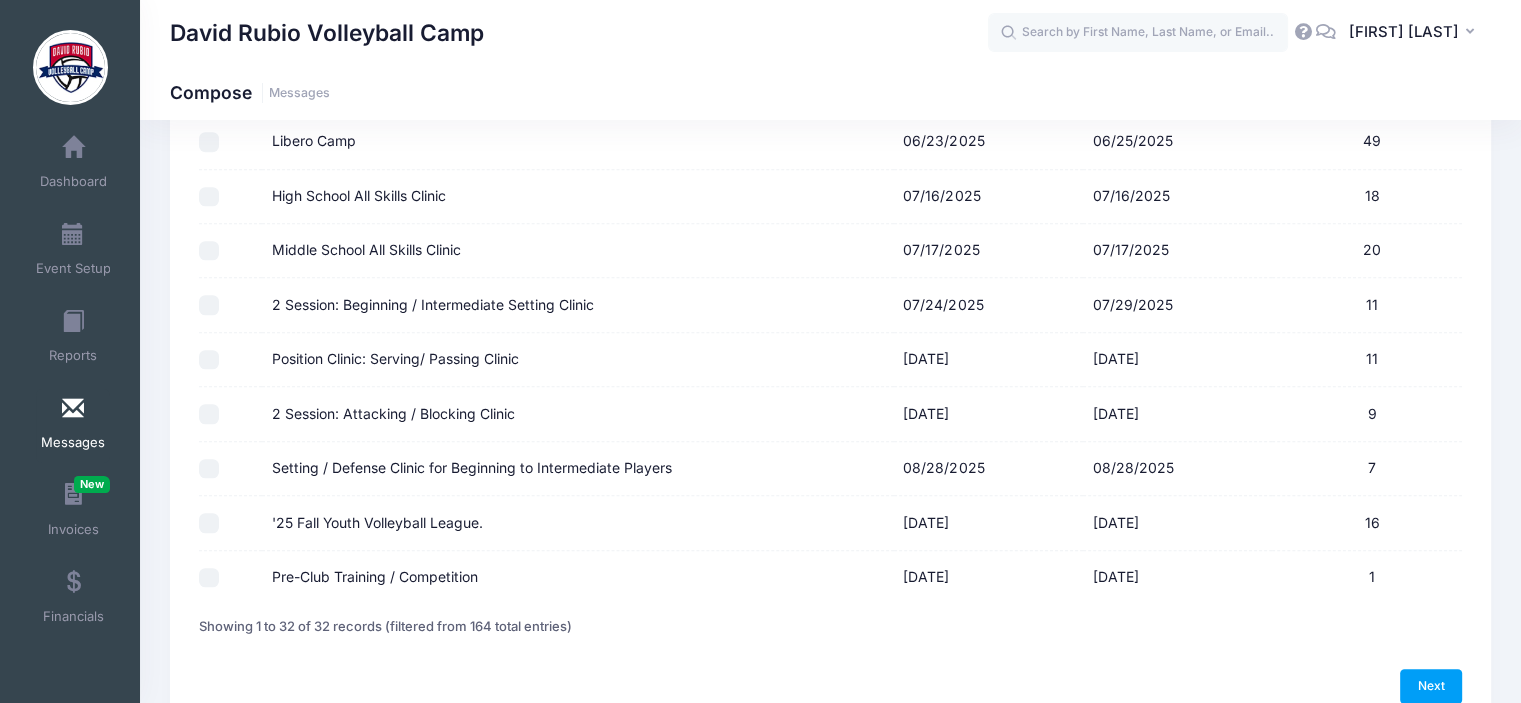 click on "2 Session: Beginning / Intermediate Setting Clinic" at bounding box center [209, 305] 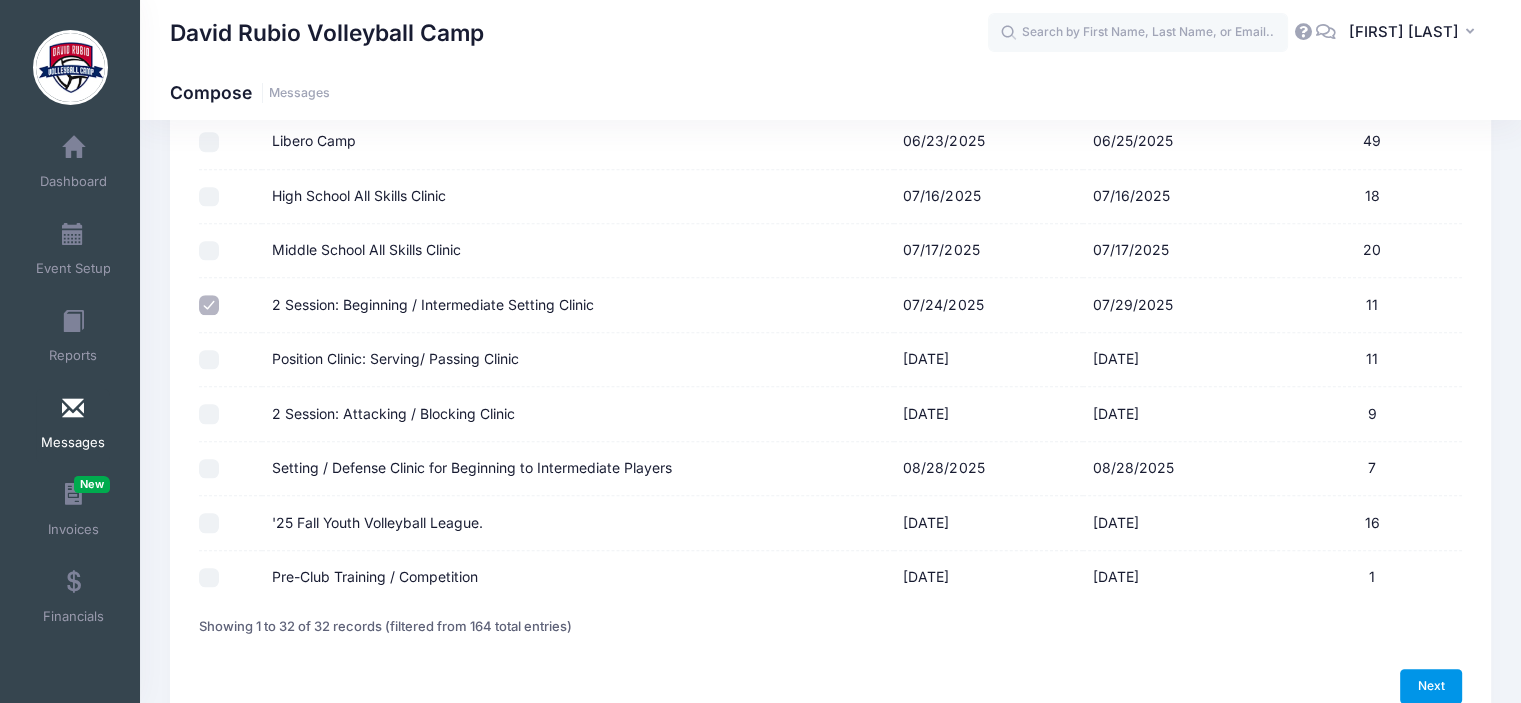 click on "Next" at bounding box center [1431, 686] 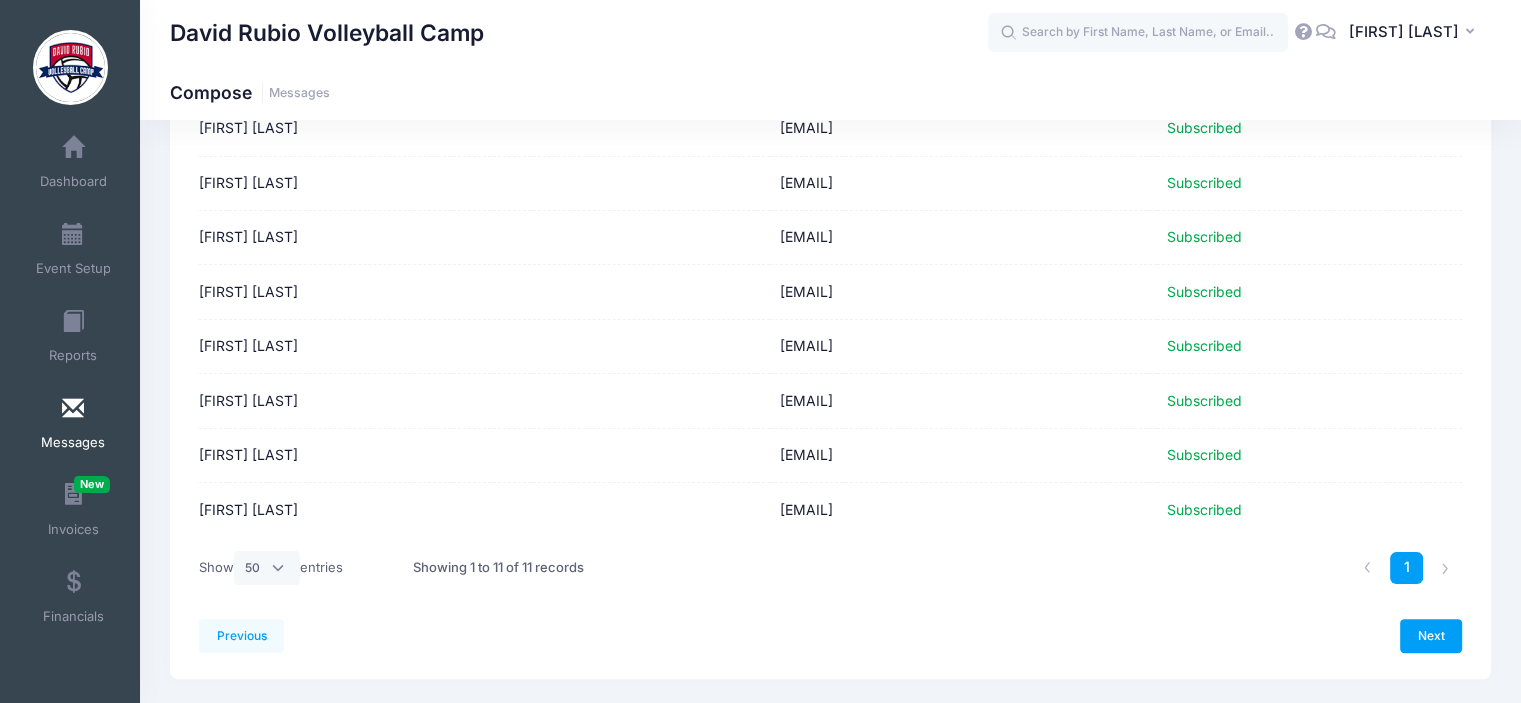 scroll, scrollTop: 382, scrollLeft: 0, axis: vertical 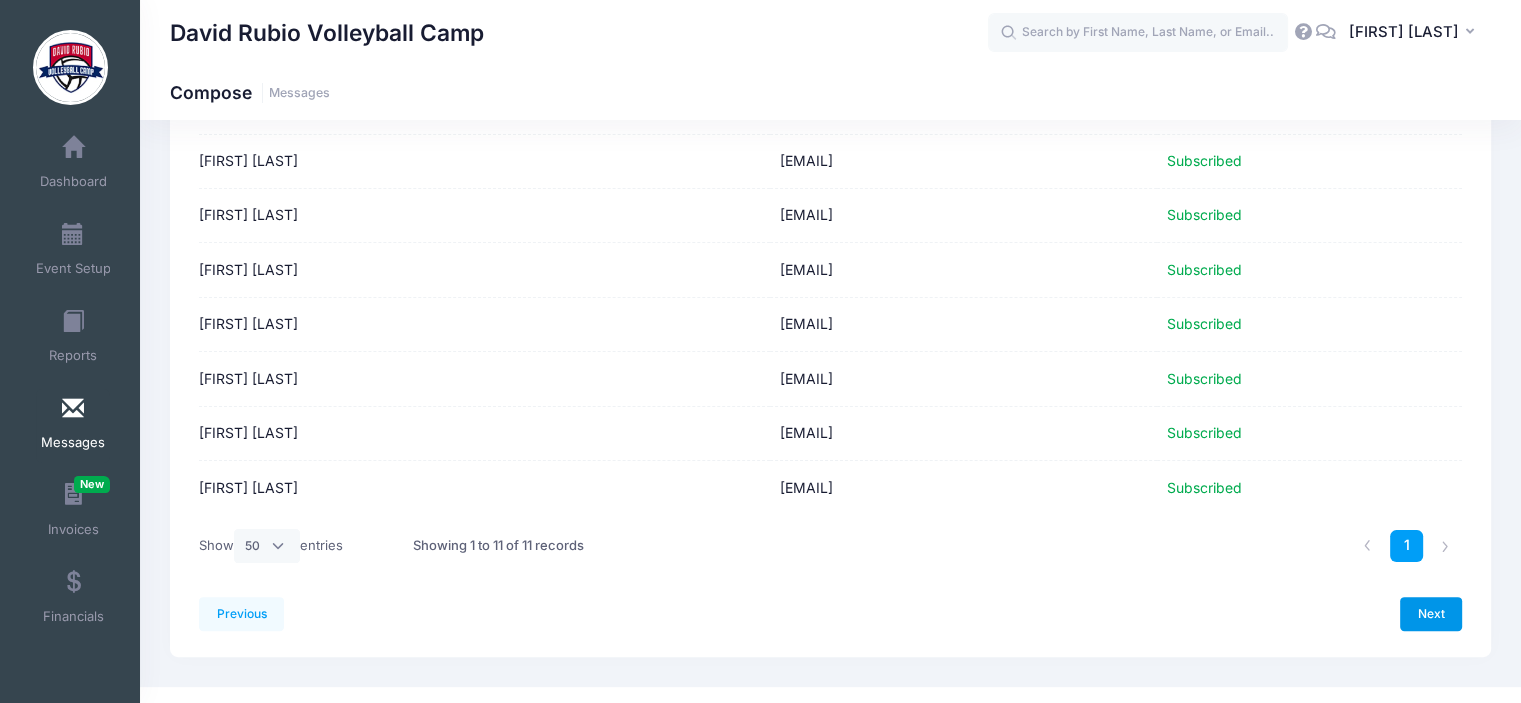 click on "Next" at bounding box center [1431, 614] 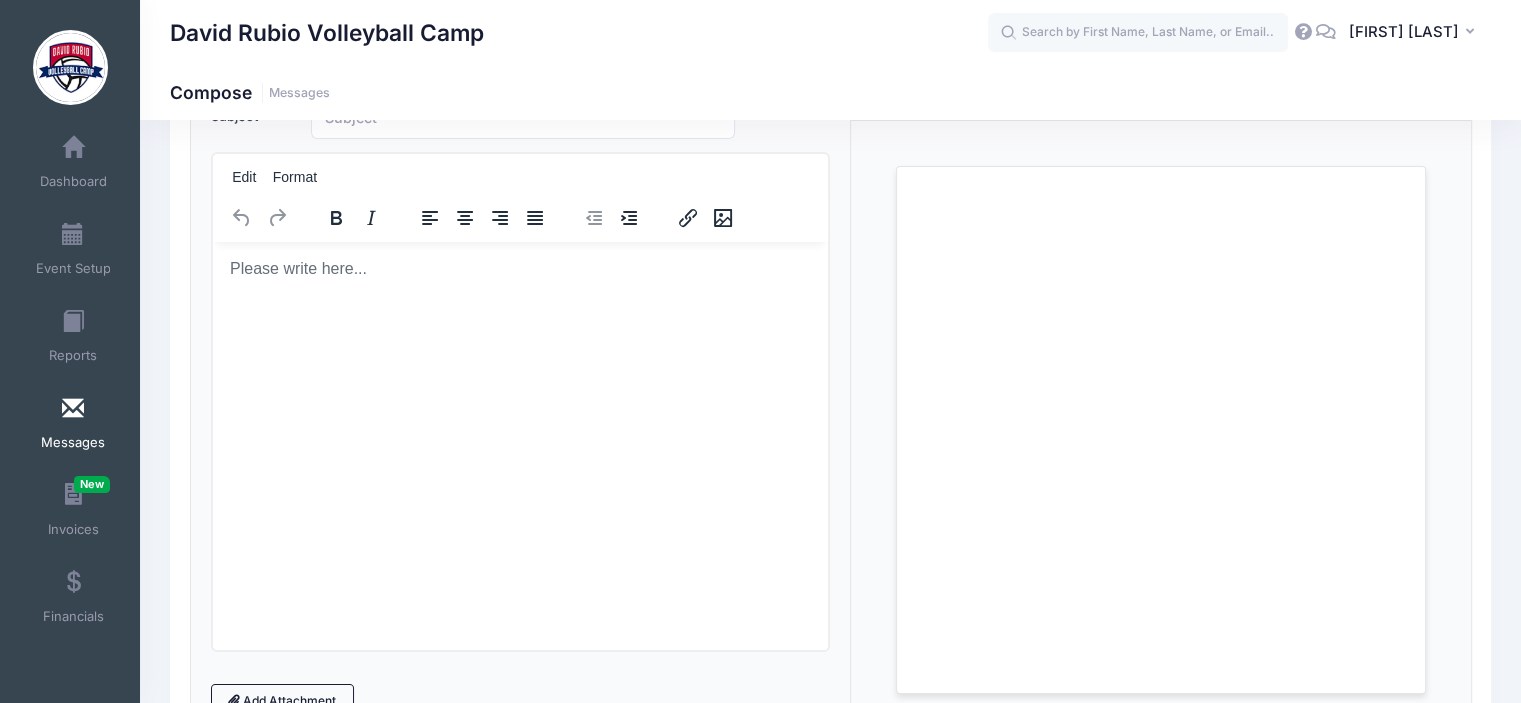scroll, scrollTop: 156, scrollLeft: 0, axis: vertical 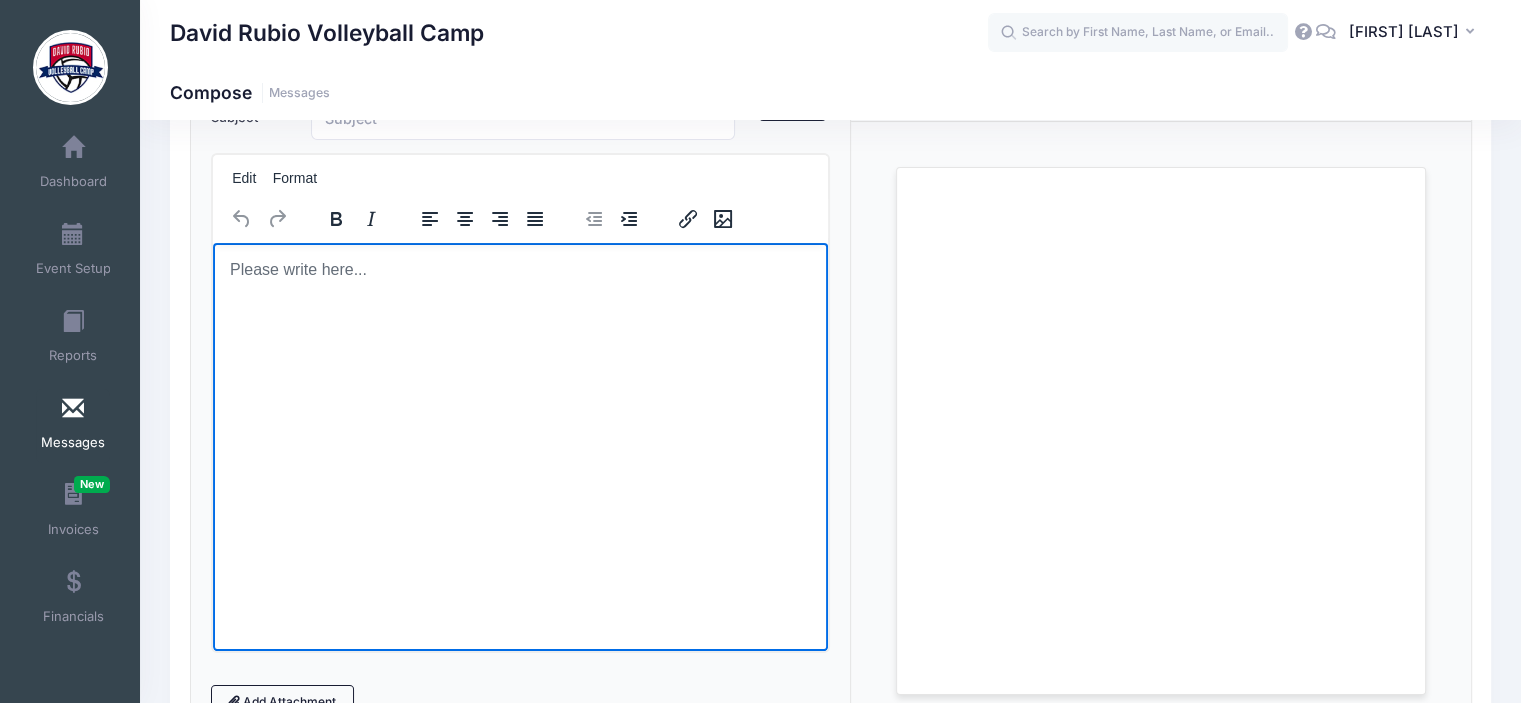 click at bounding box center [520, 269] 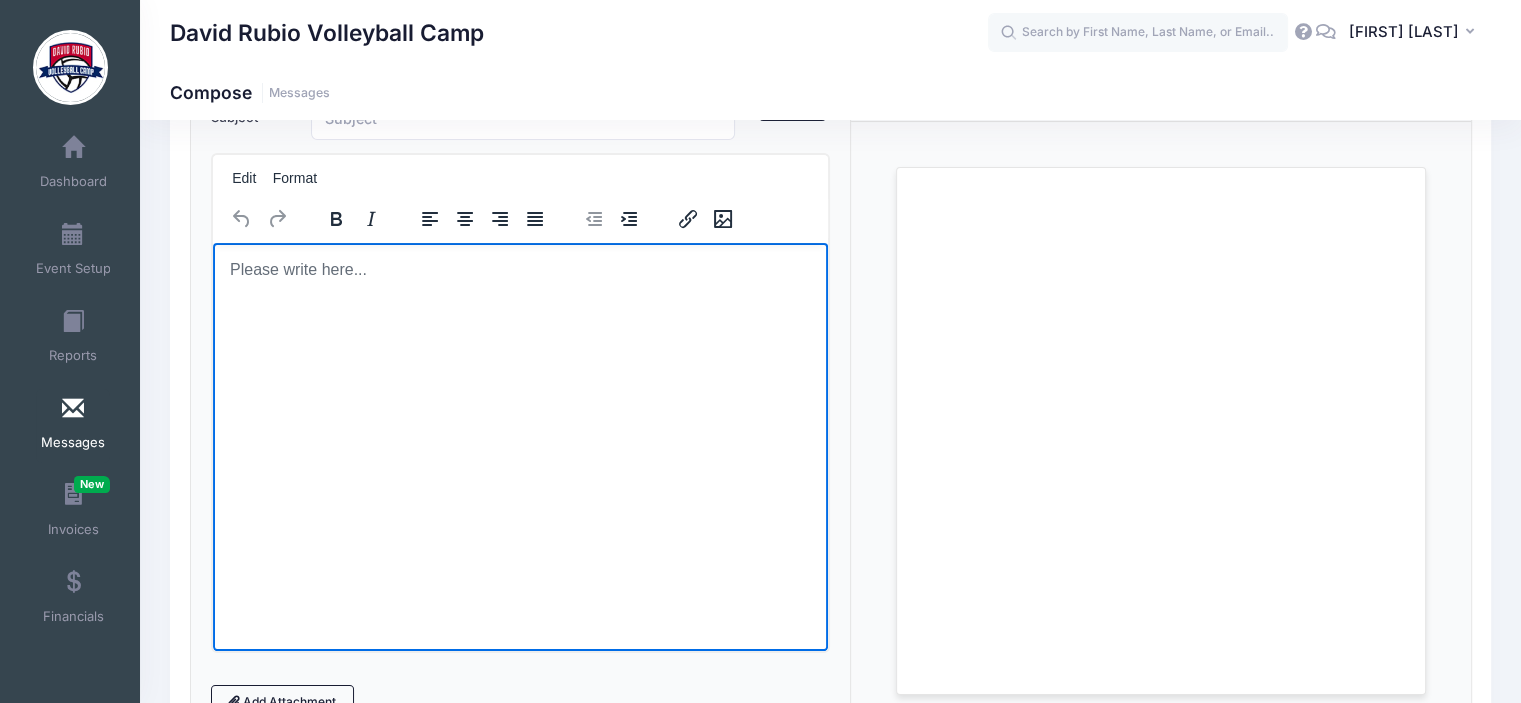 type 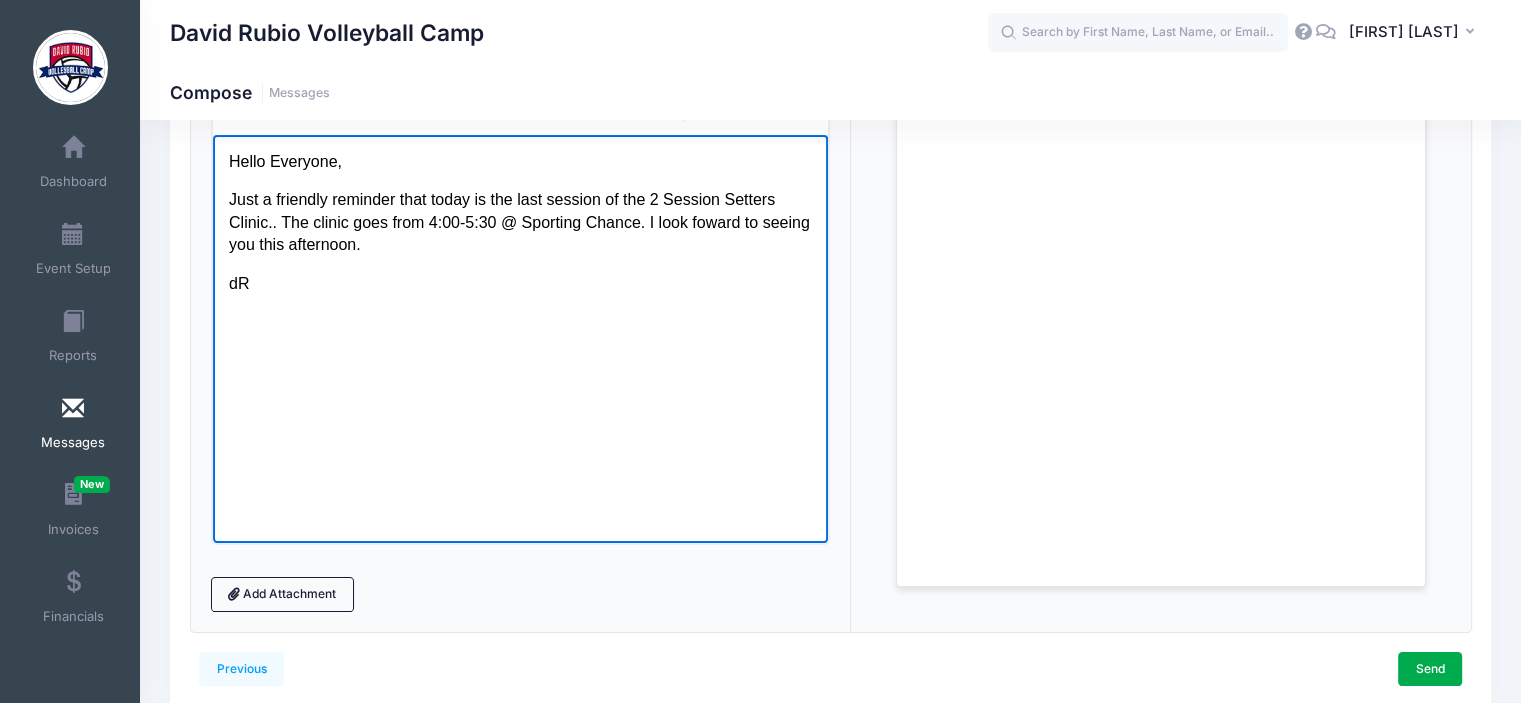 scroll, scrollTop: 265, scrollLeft: 0, axis: vertical 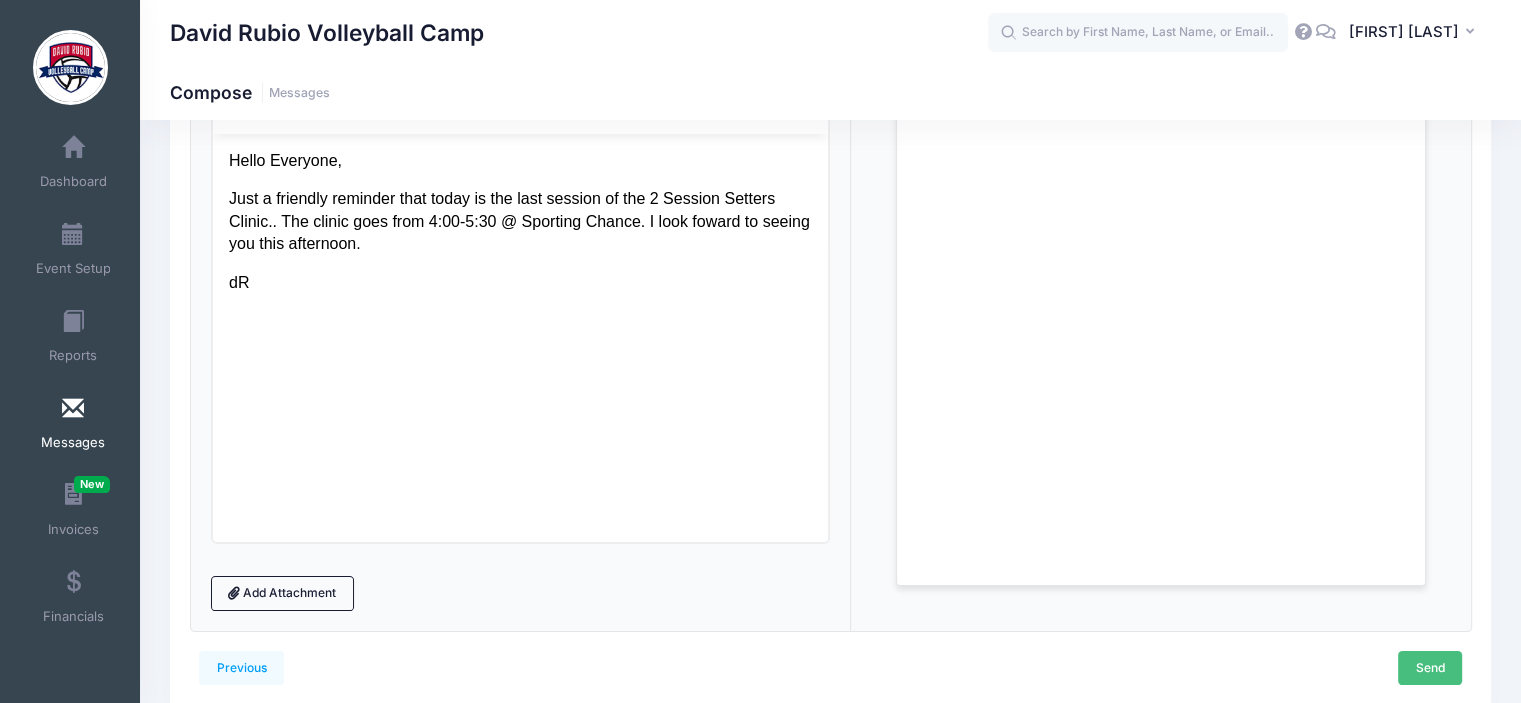 click on "Send" at bounding box center (1430, 668) 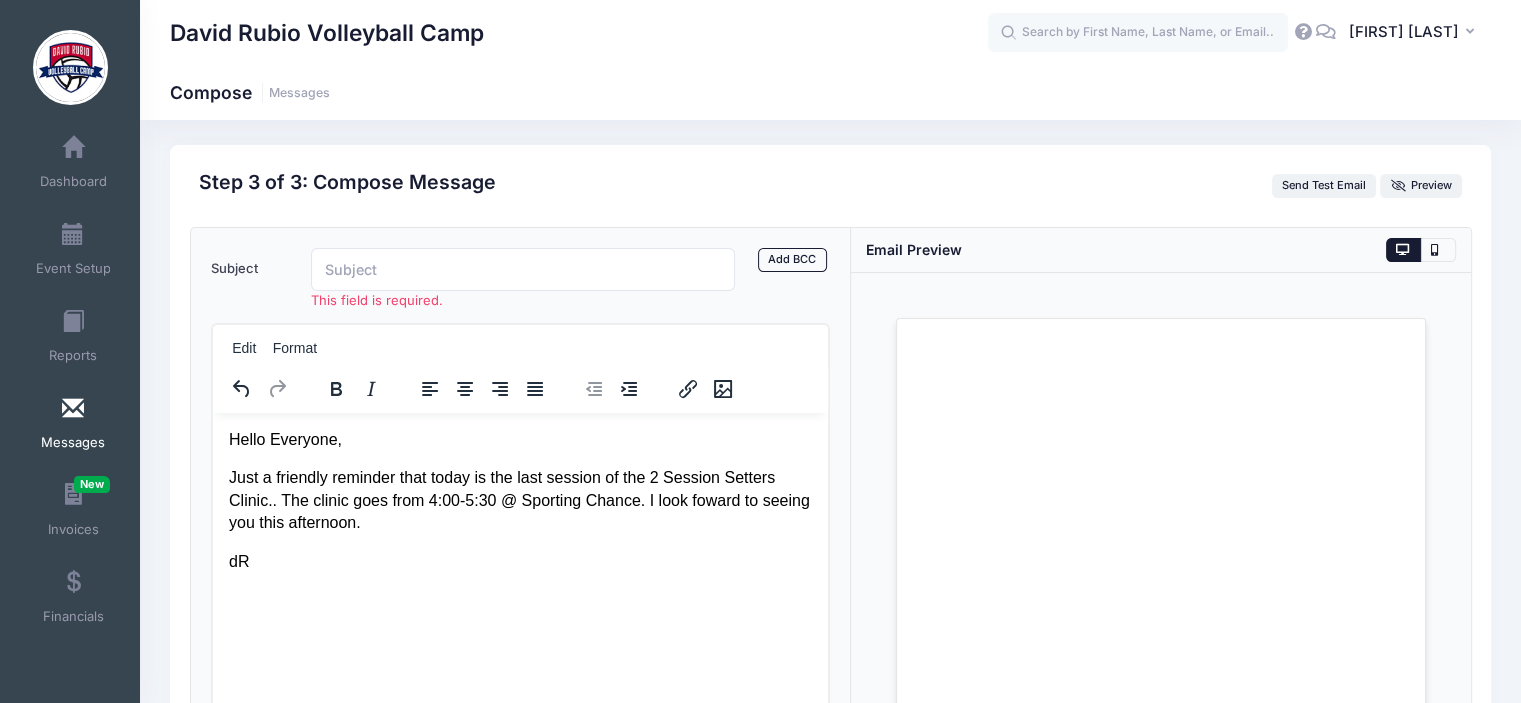 scroll, scrollTop: 6, scrollLeft: 0, axis: vertical 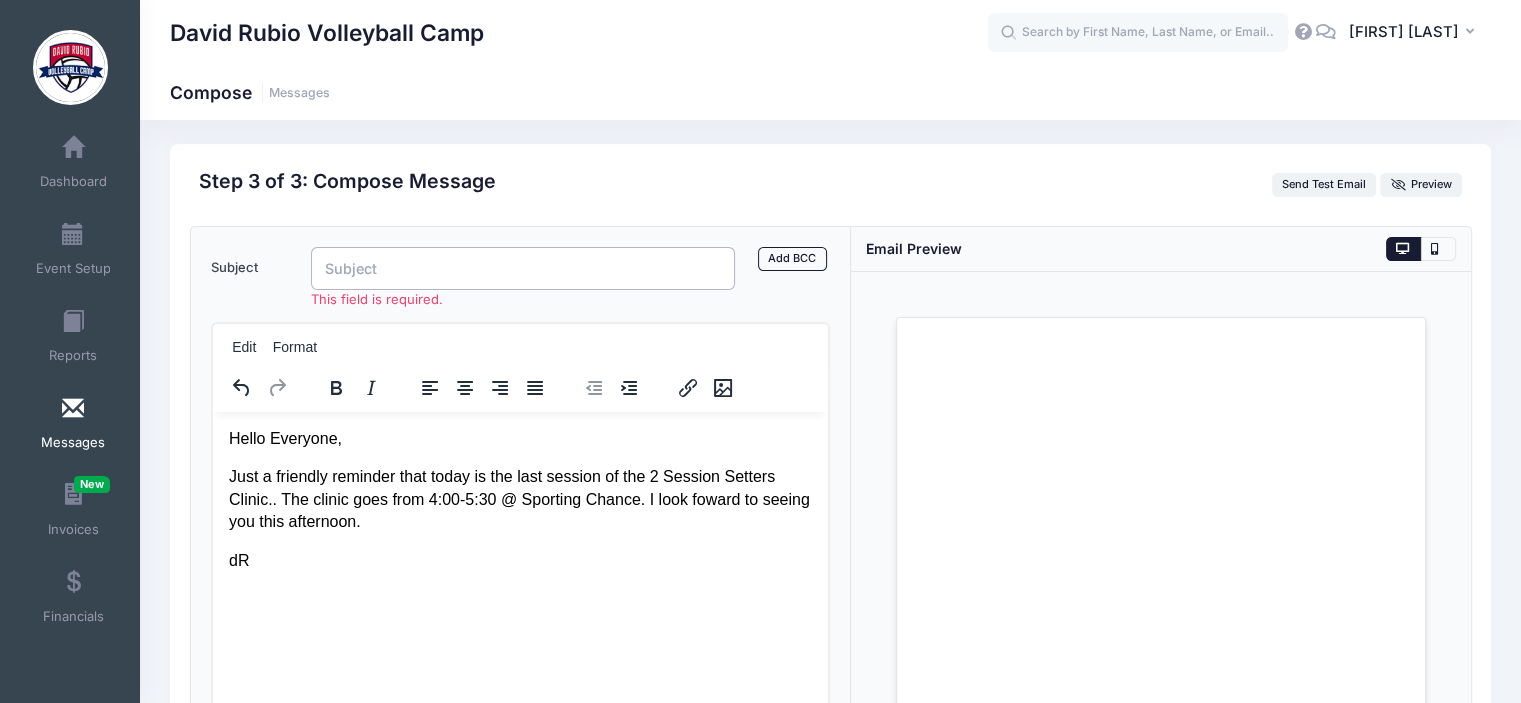 click on "Subject" at bounding box center (523, 268) 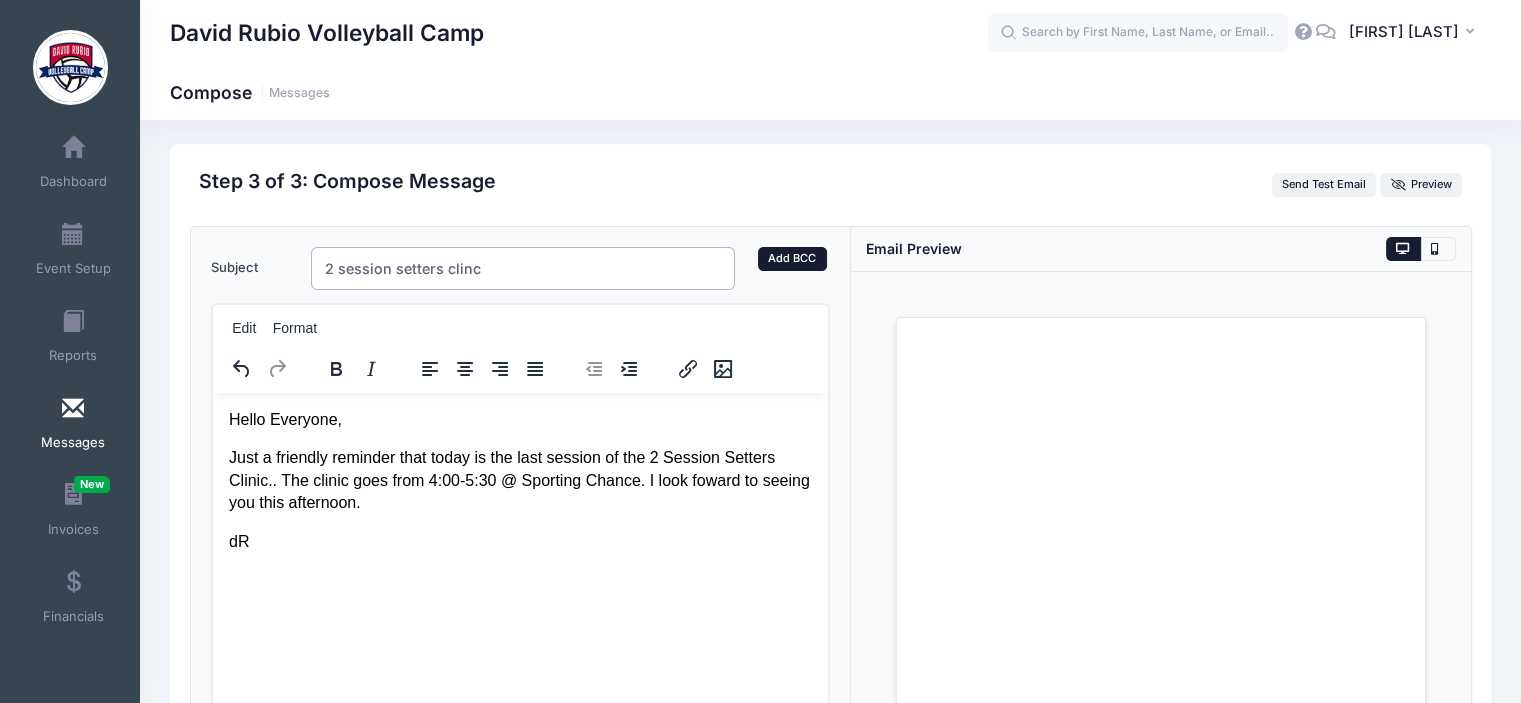 scroll, scrollTop: 116, scrollLeft: 0, axis: vertical 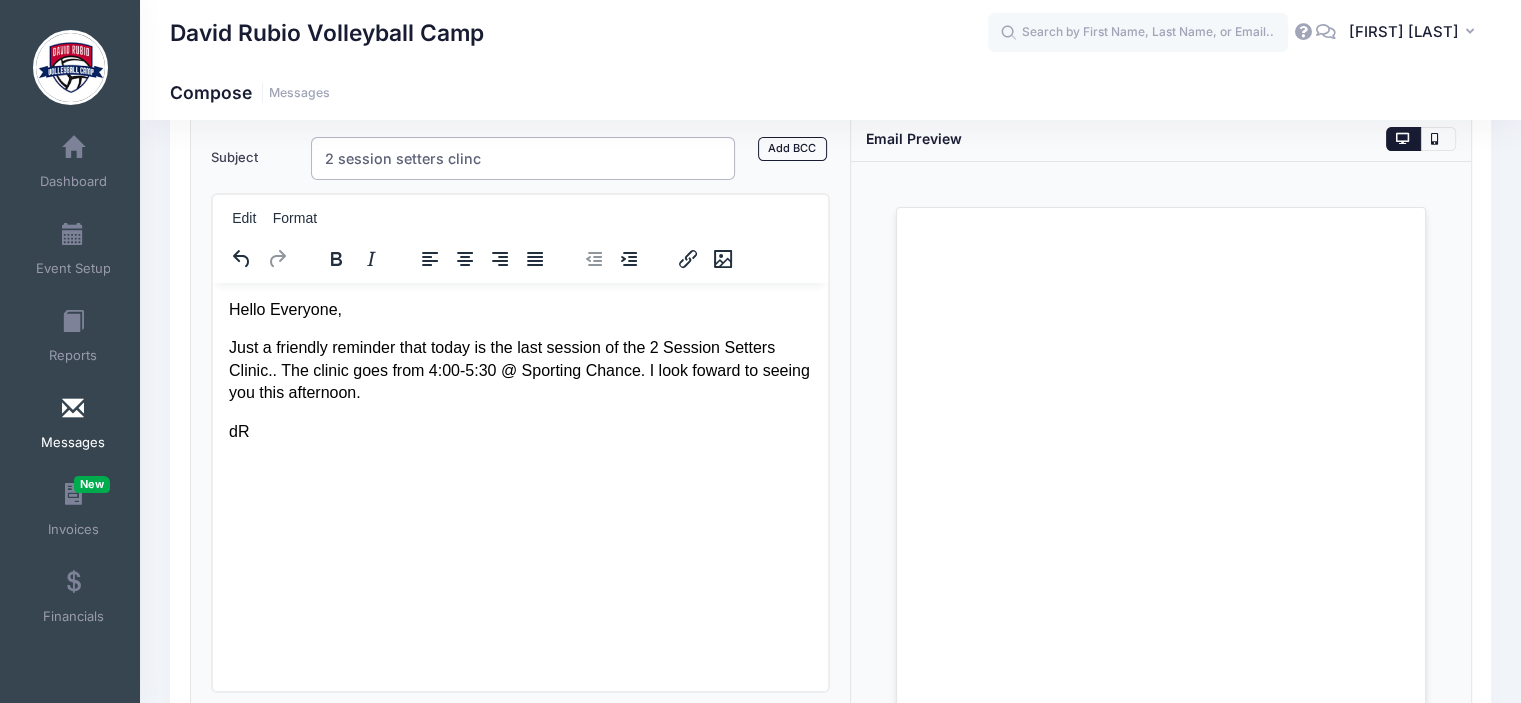click on "2 session setters clinc" at bounding box center [523, 158] 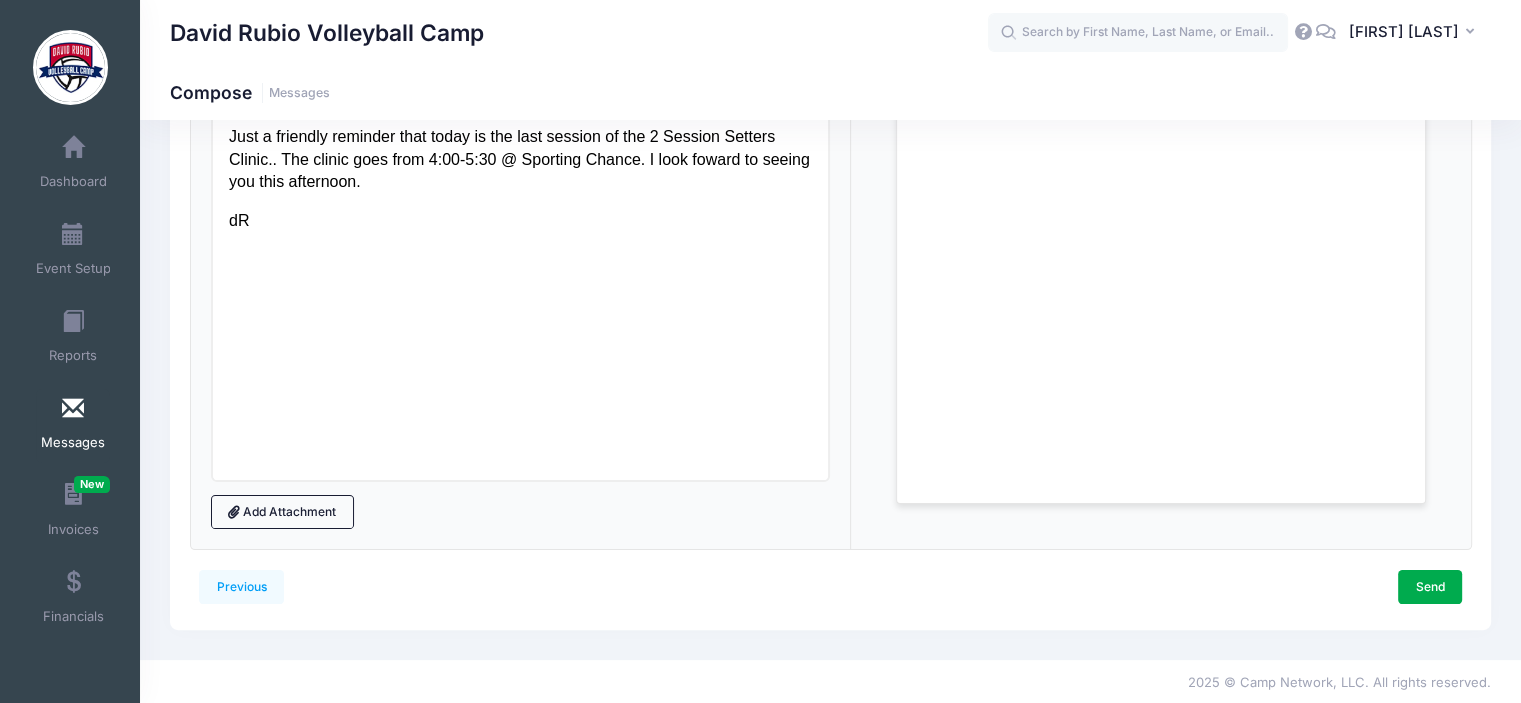 scroll, scrollTop: 328, scrollLeft: 0, axis: vertical 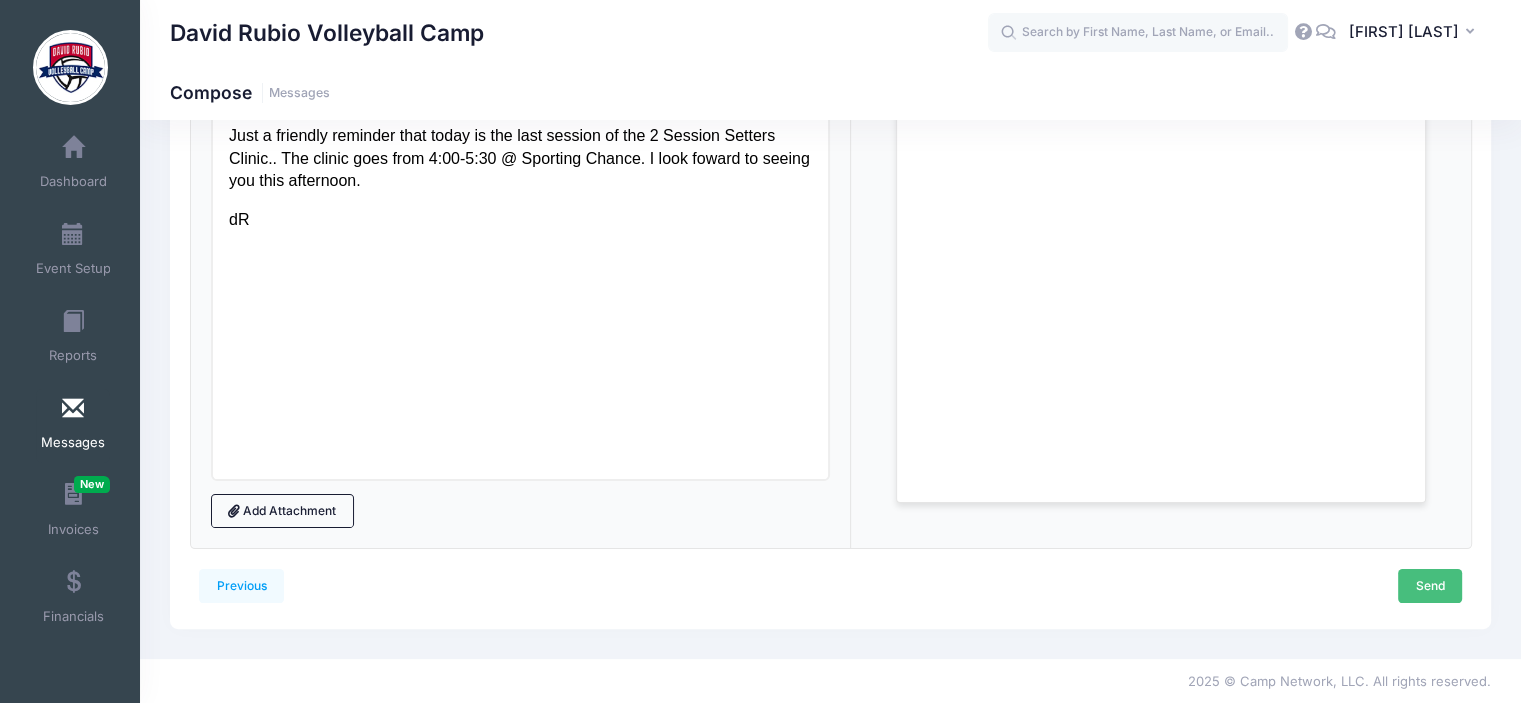 type on "2 session setters clinic" 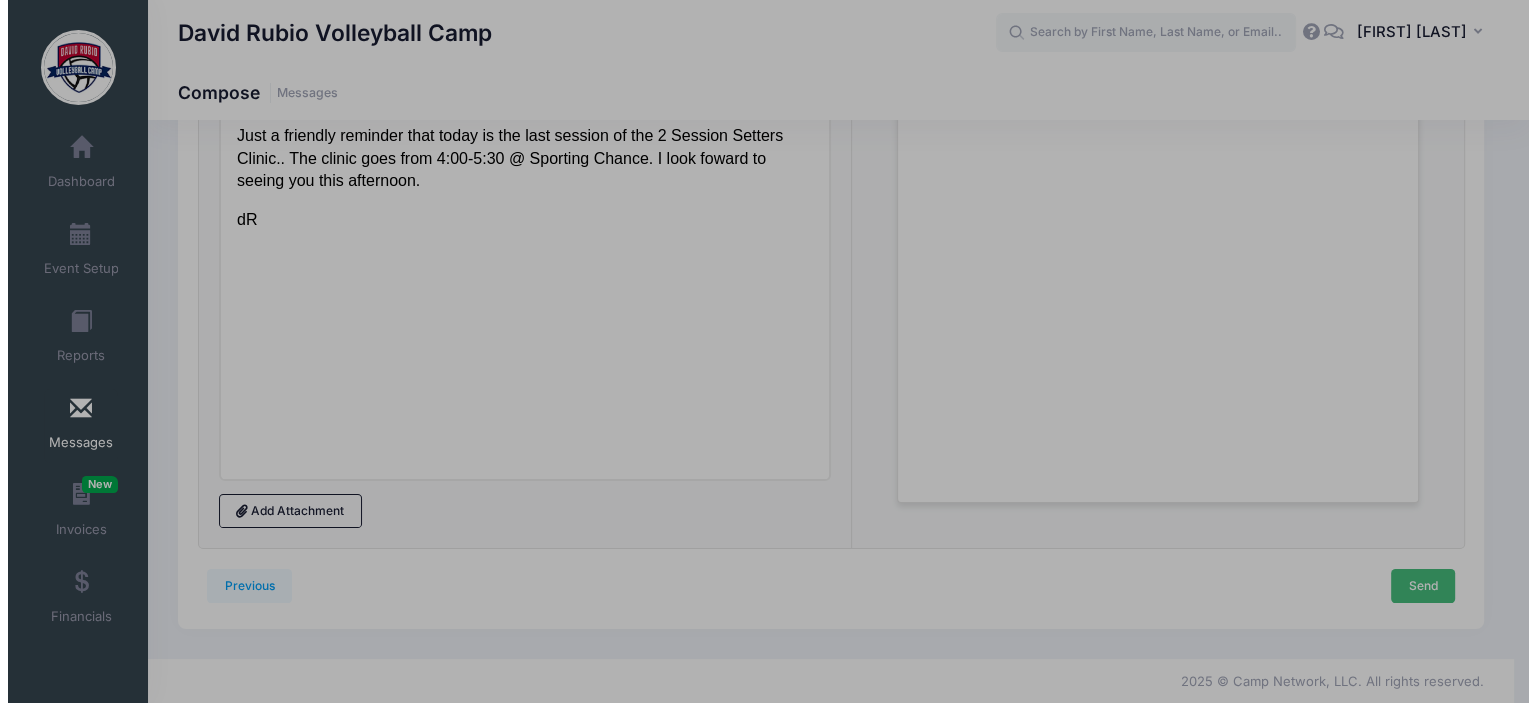 scroll, scrollTop: 0, scrollLeft: 0, axis: both 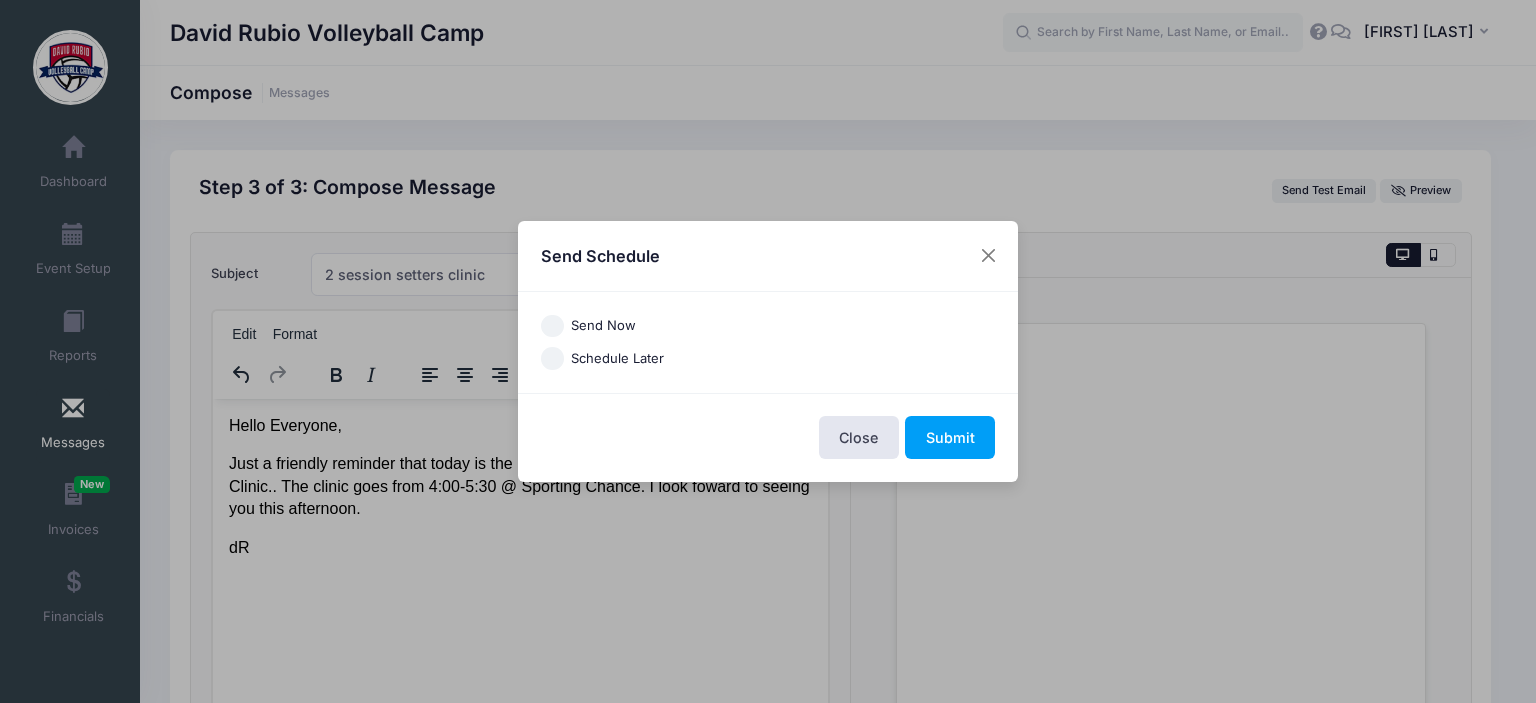 click on "Send Now" at bounding box center [552, 326] 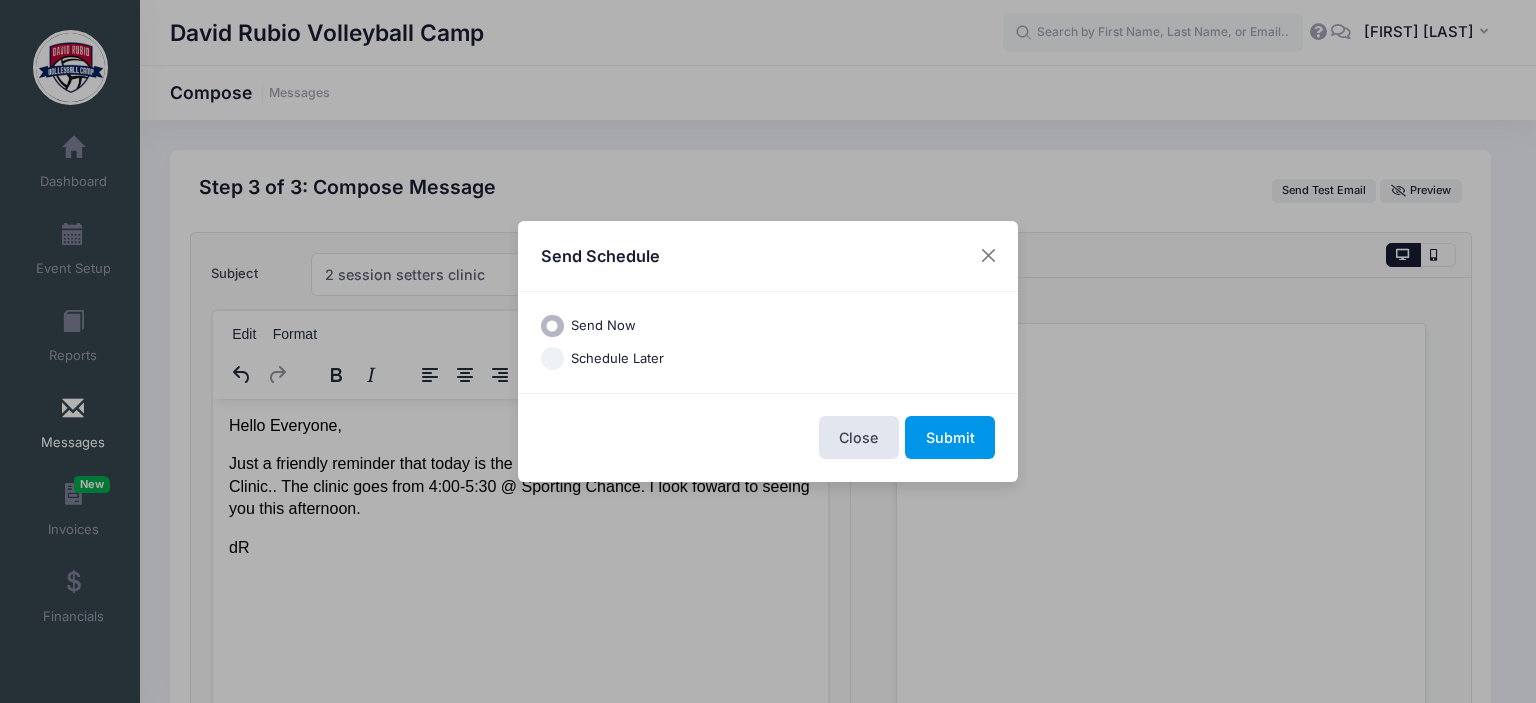 click on "Submit" at bounding box center (950, 437) 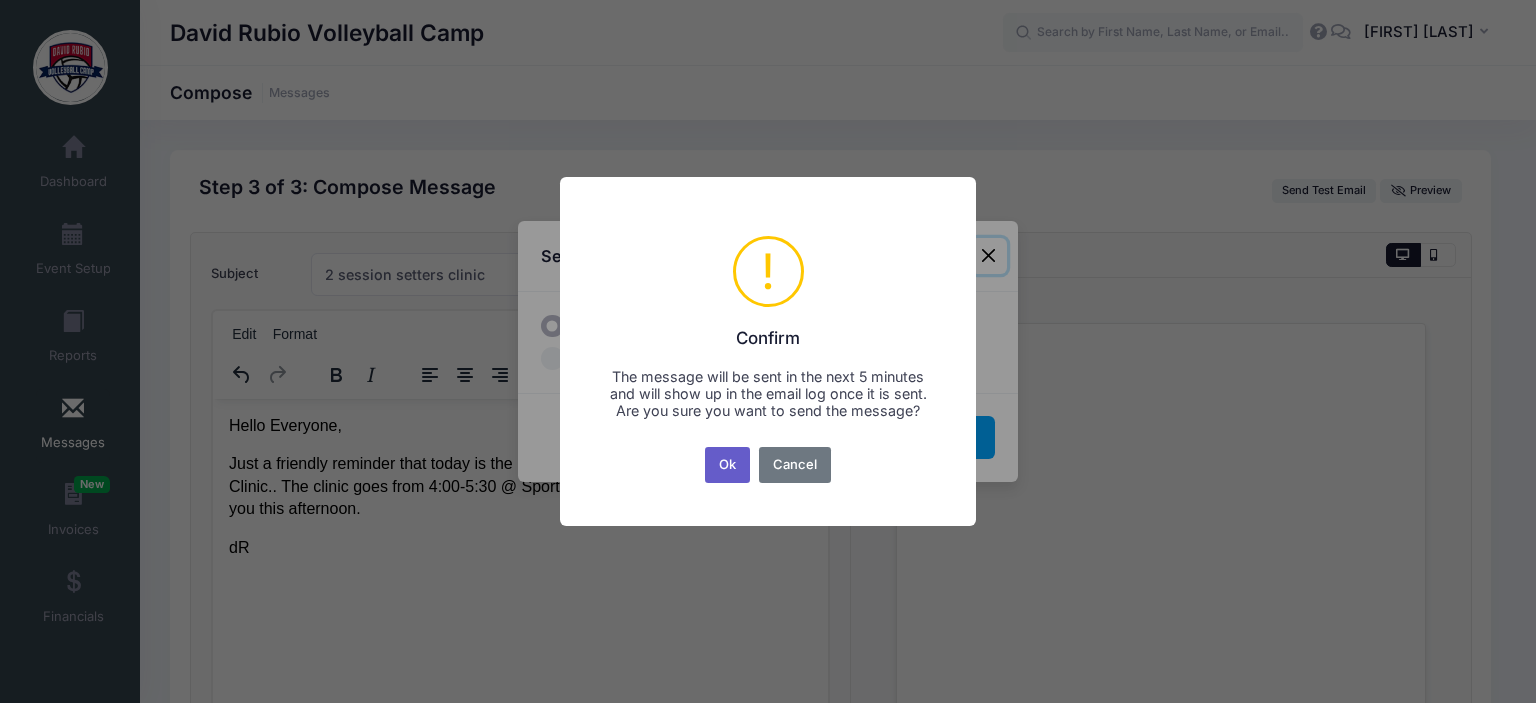 click on "Ok" at bounding box center (728, 465) 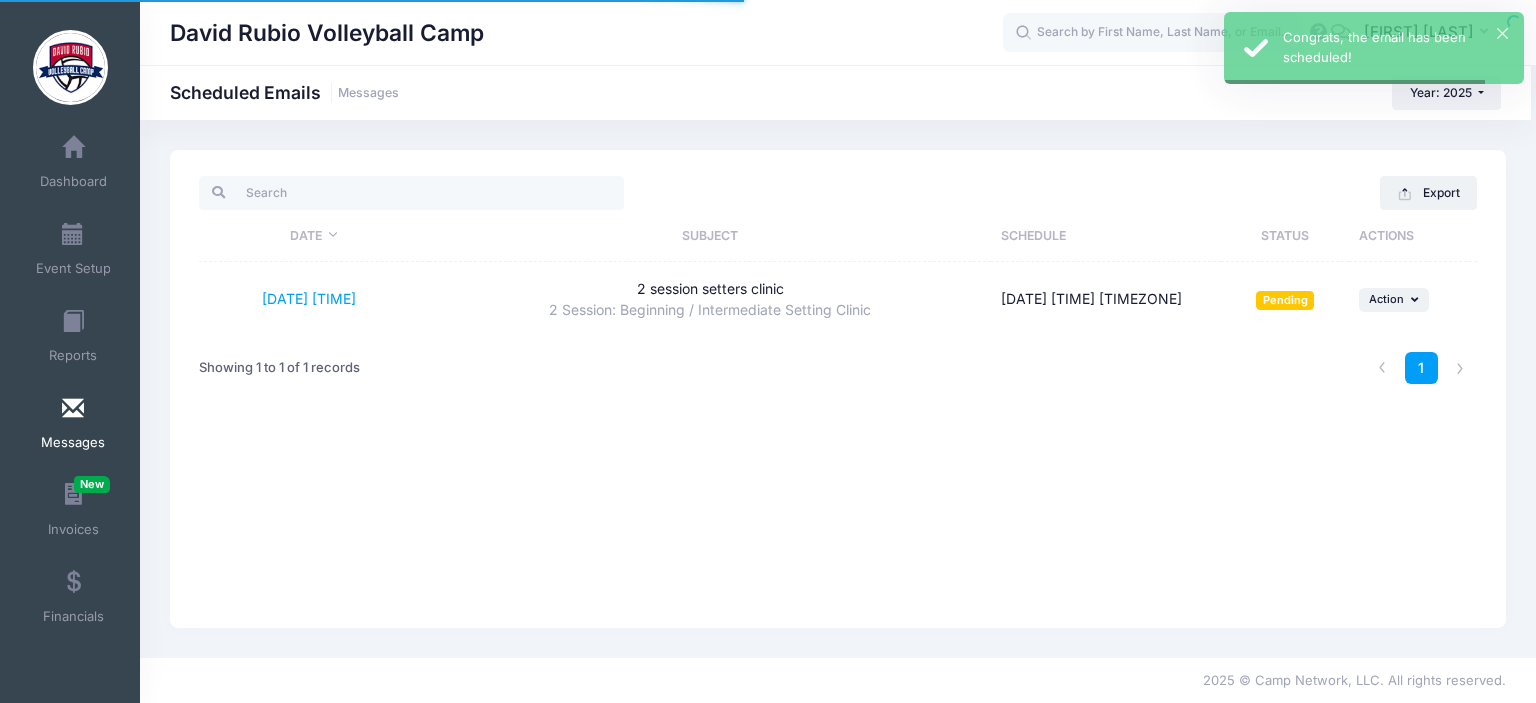 scroll, scrollTop: 0, scrollLeft: 0, axis: both 